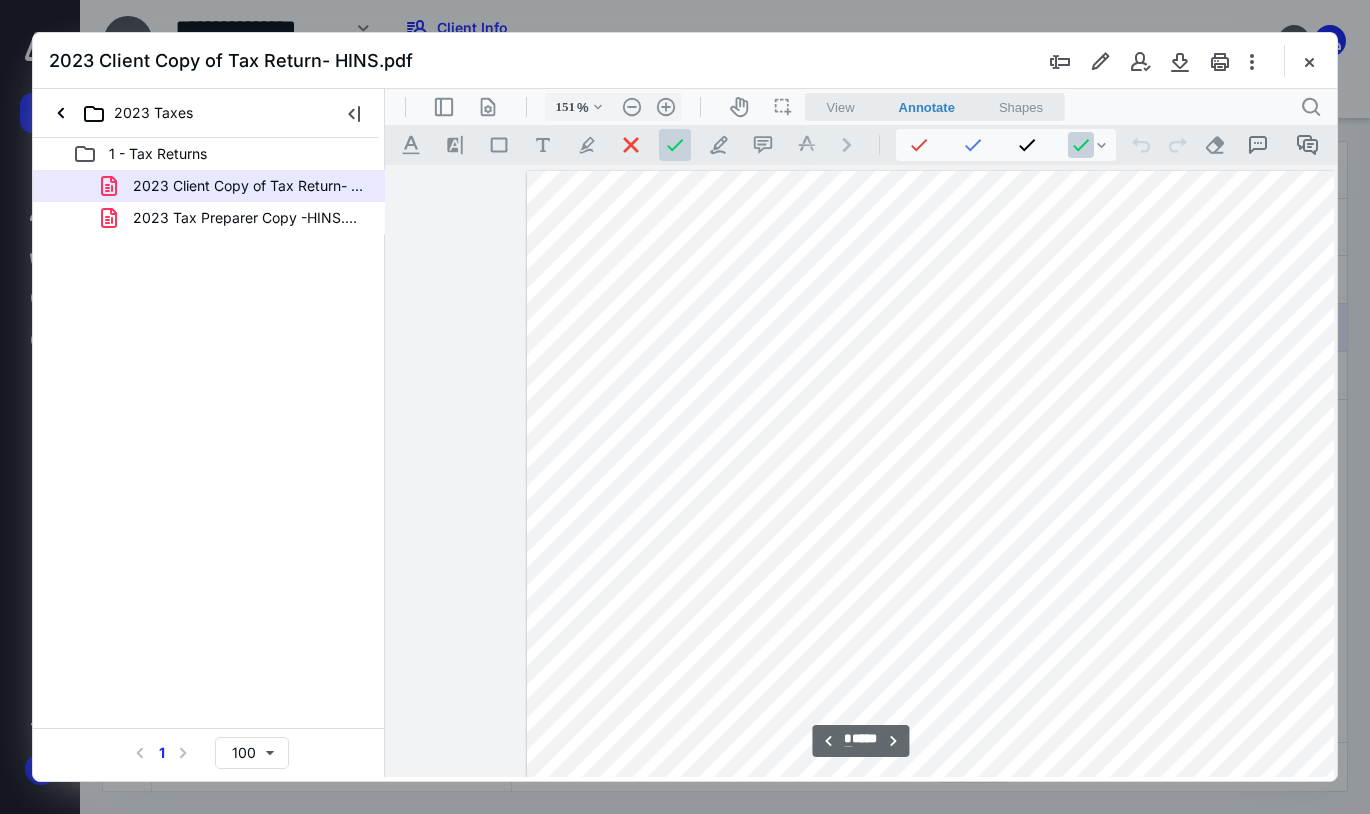 scroll, scrollTop: 0, scrollLeft: 0, axis: both 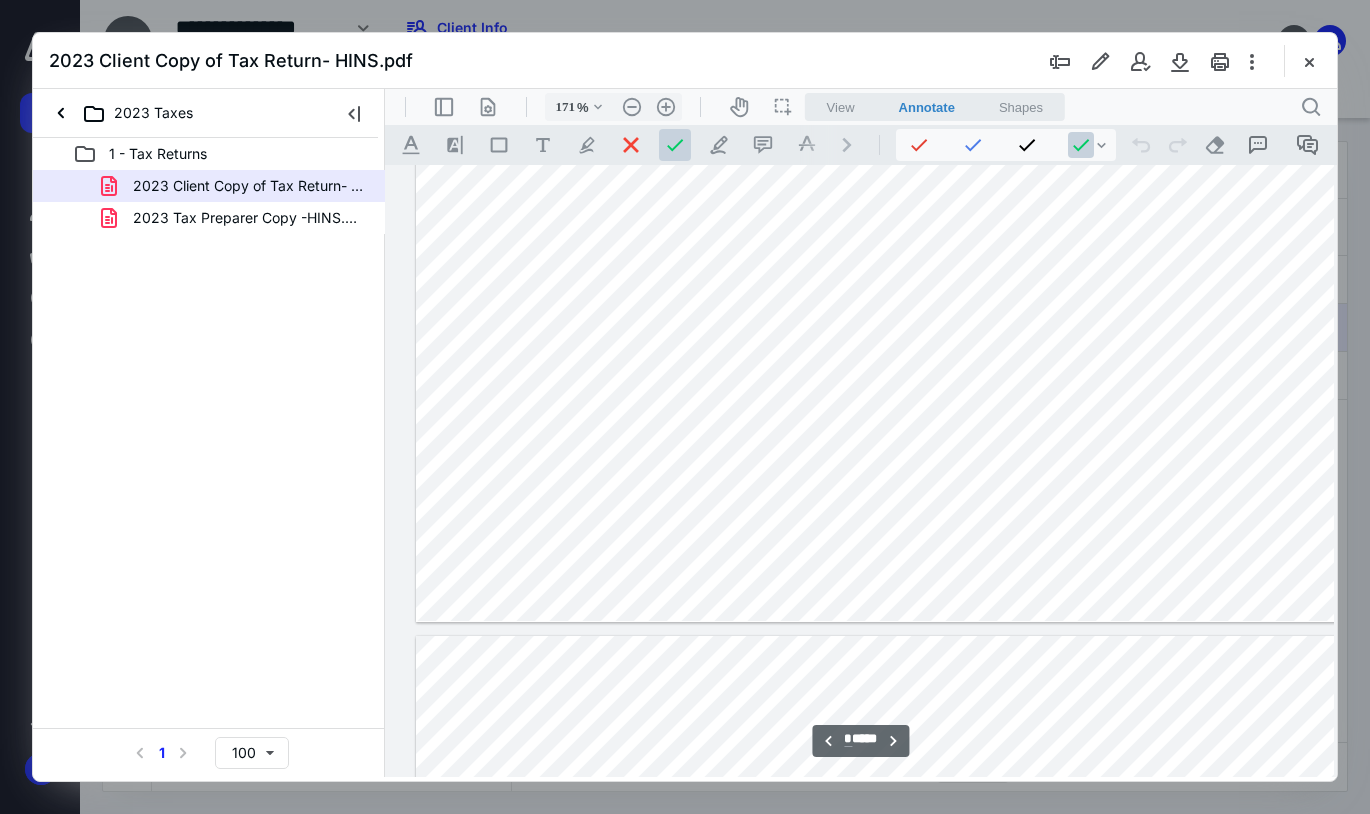 type on "171" 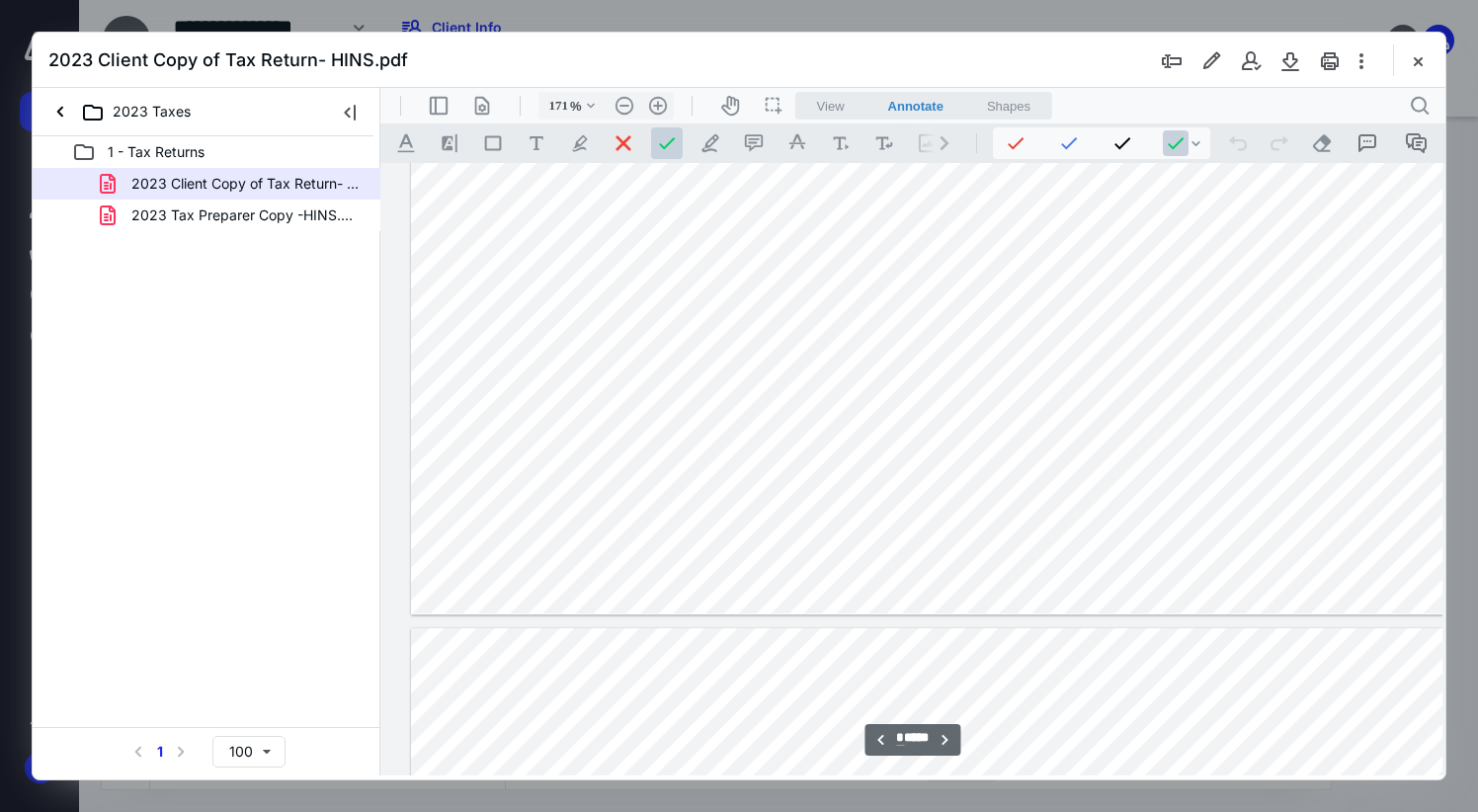 scroll, scrollTop: 2565, scrollLeft: 147, axis: both 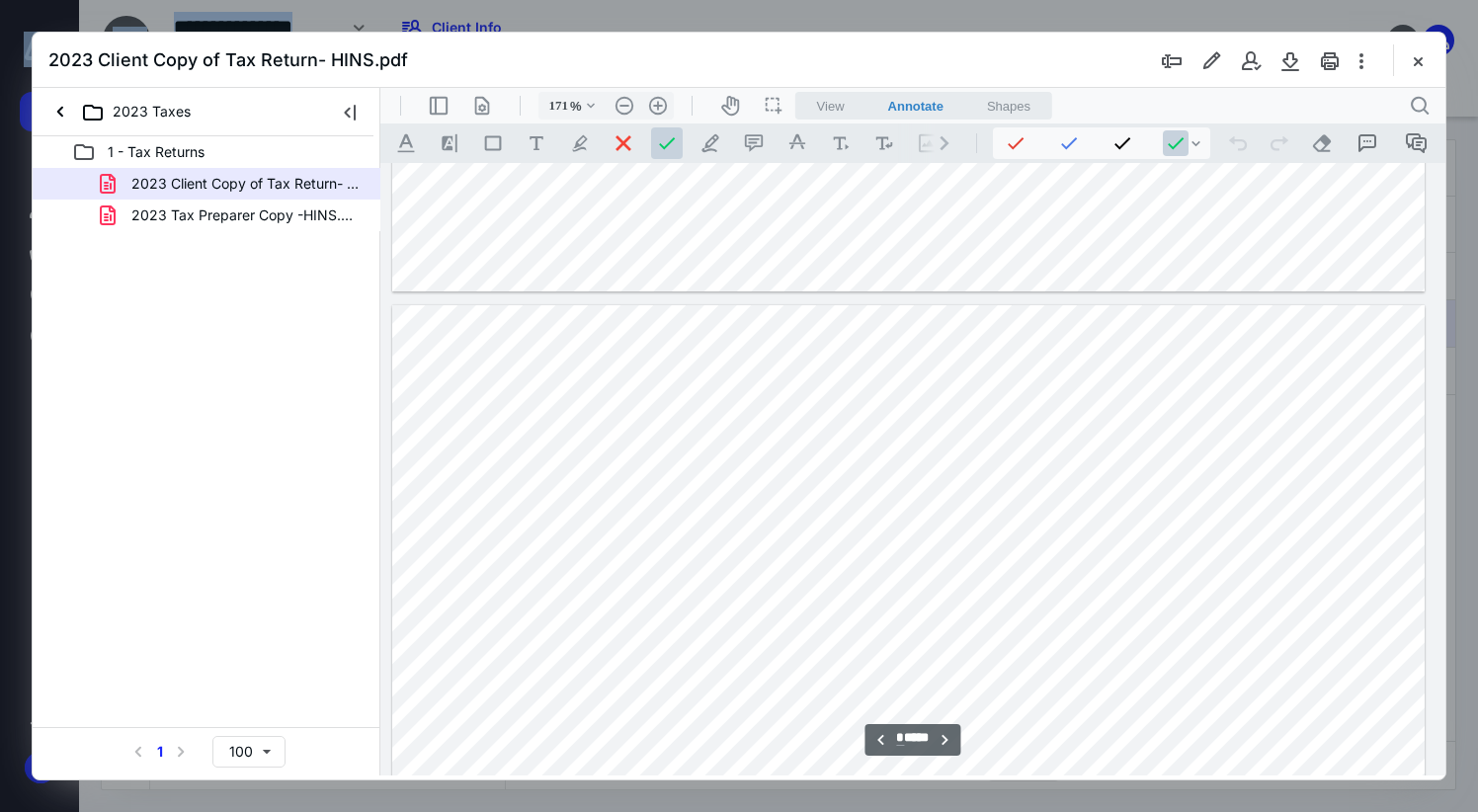 drag, startPoint x: 580, startPoint y: 41, endPoint x: 954, endPoint y: 62, distance: 374.58911 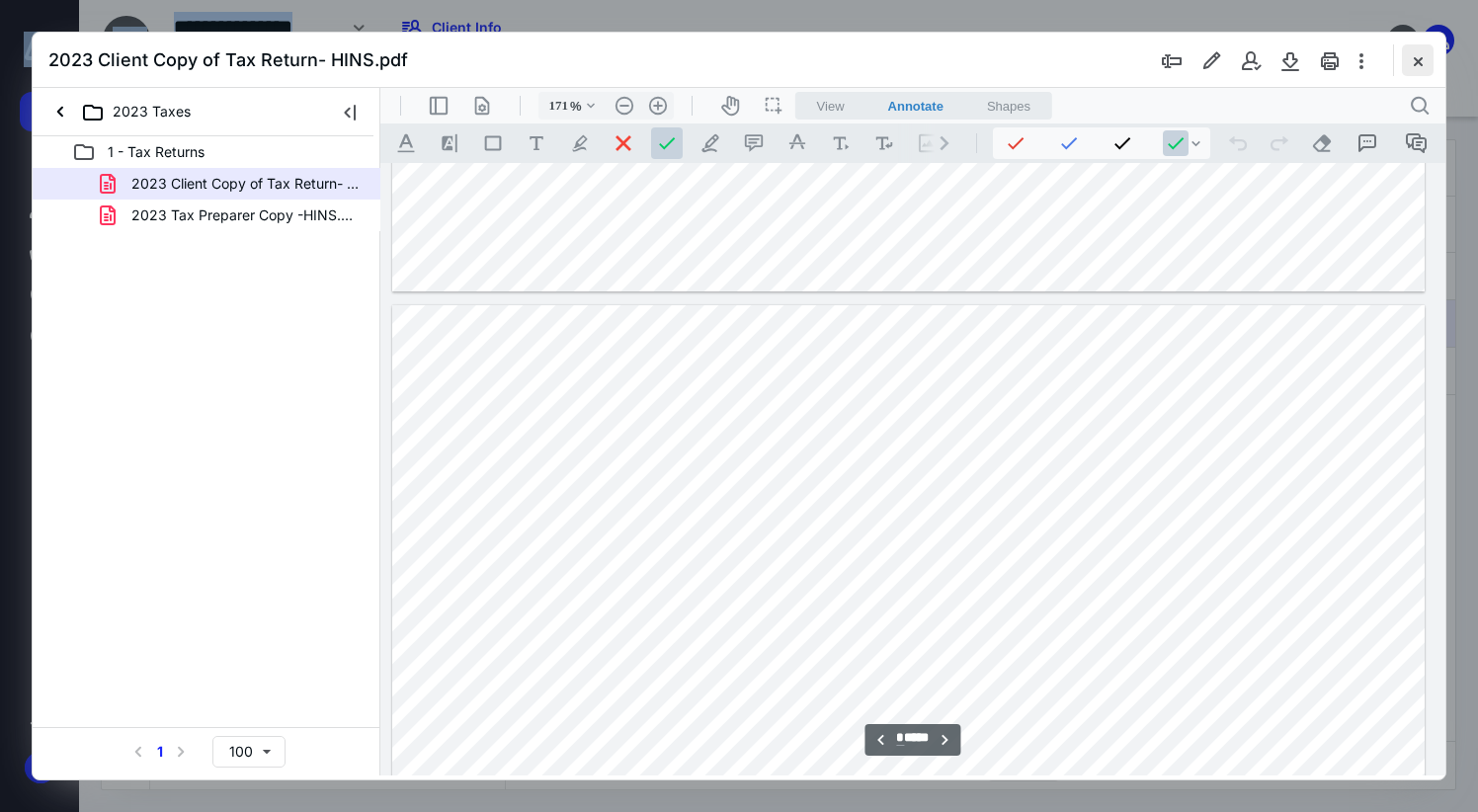 click at bounding box center [1418, 60] 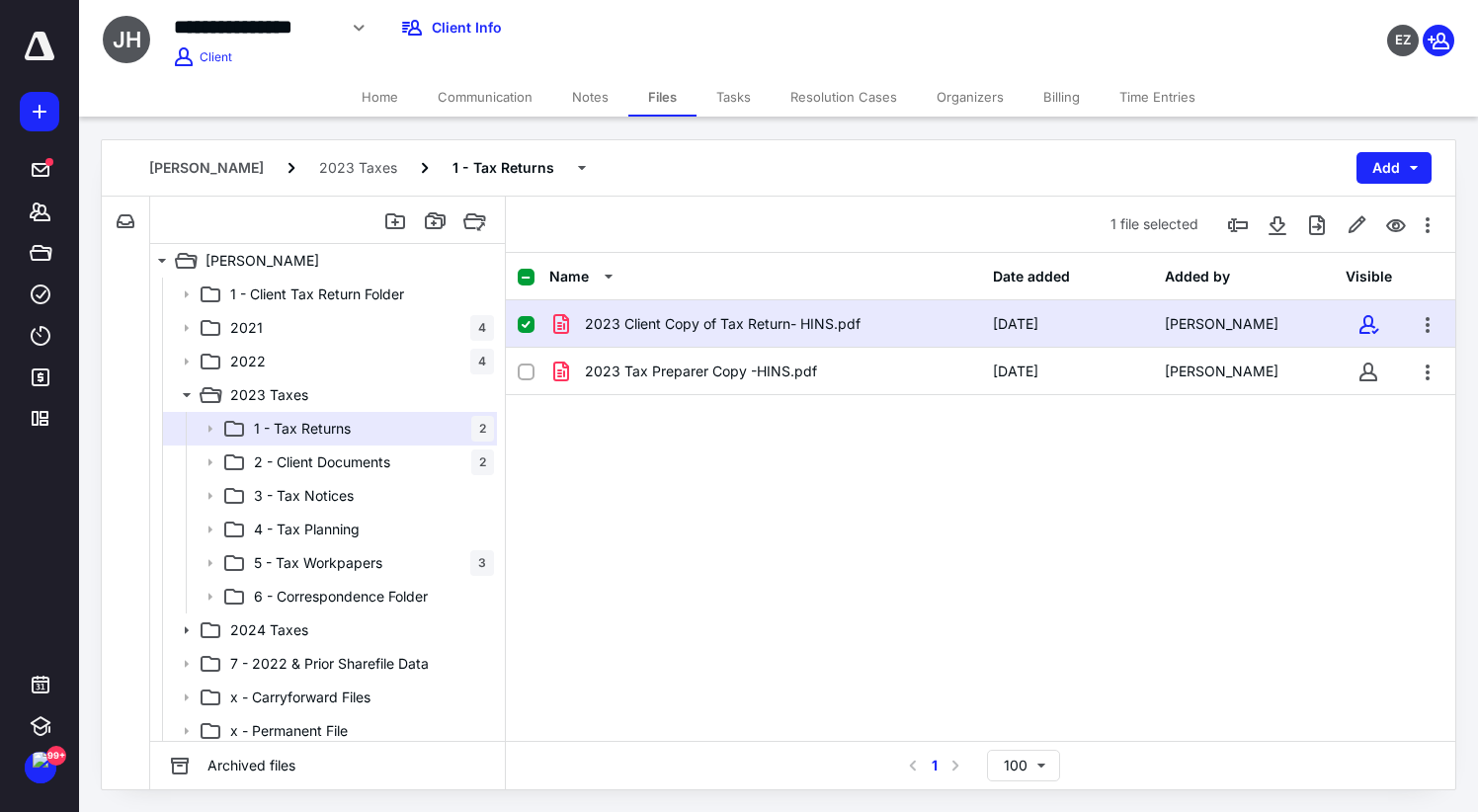 click on "EZ" at bounding box center (1234, 28) 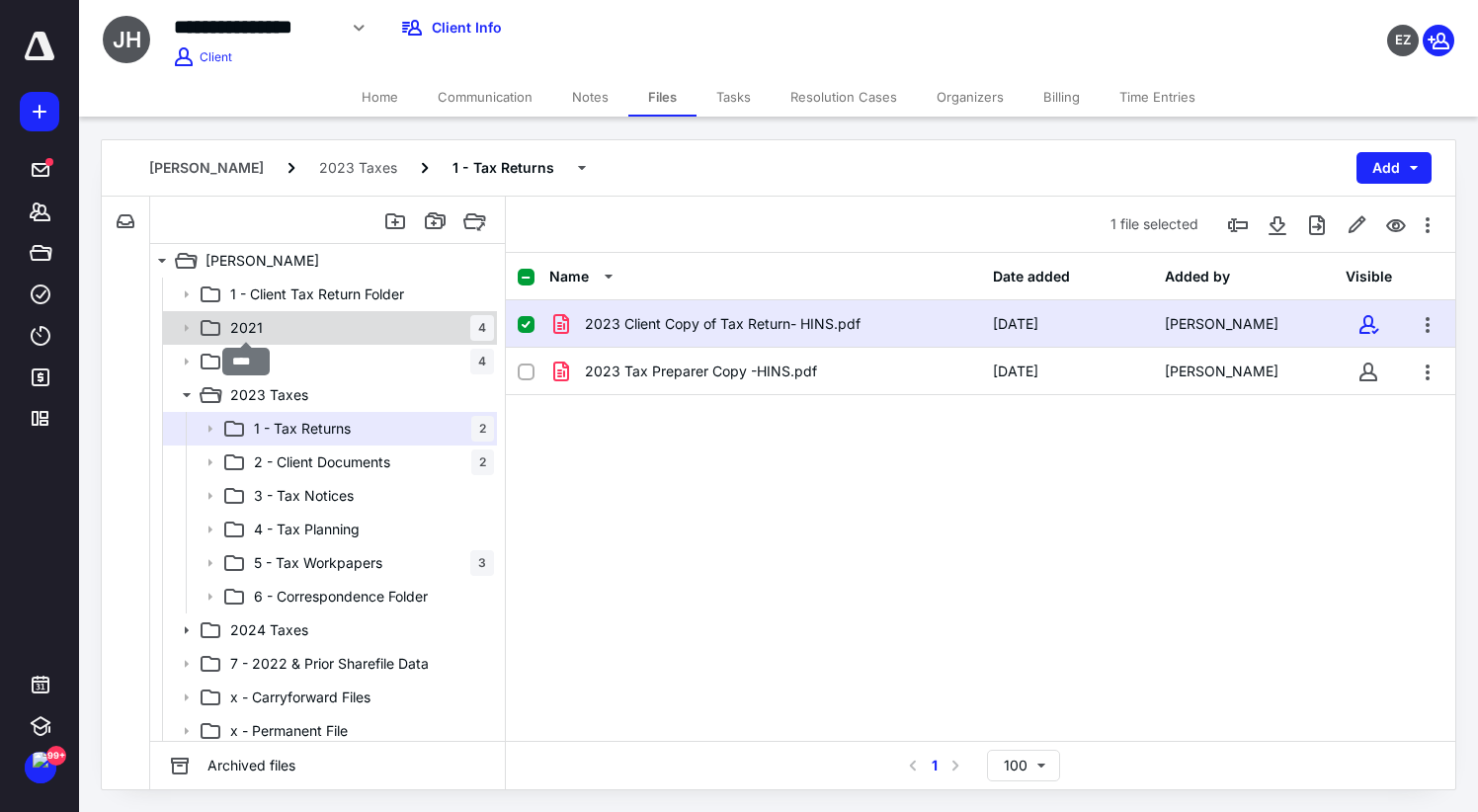 click on "2021" at bounding box center [246, 328] 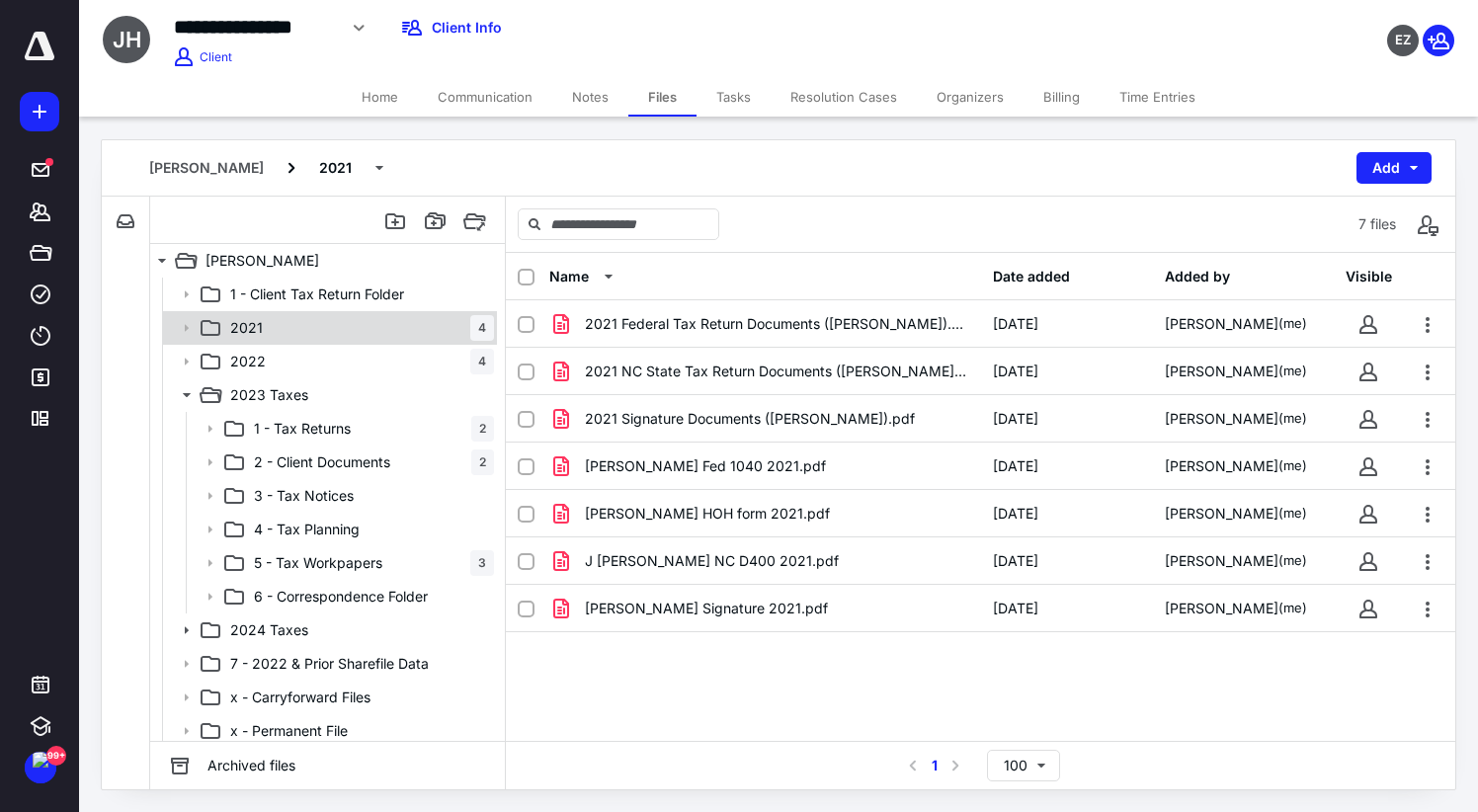 click 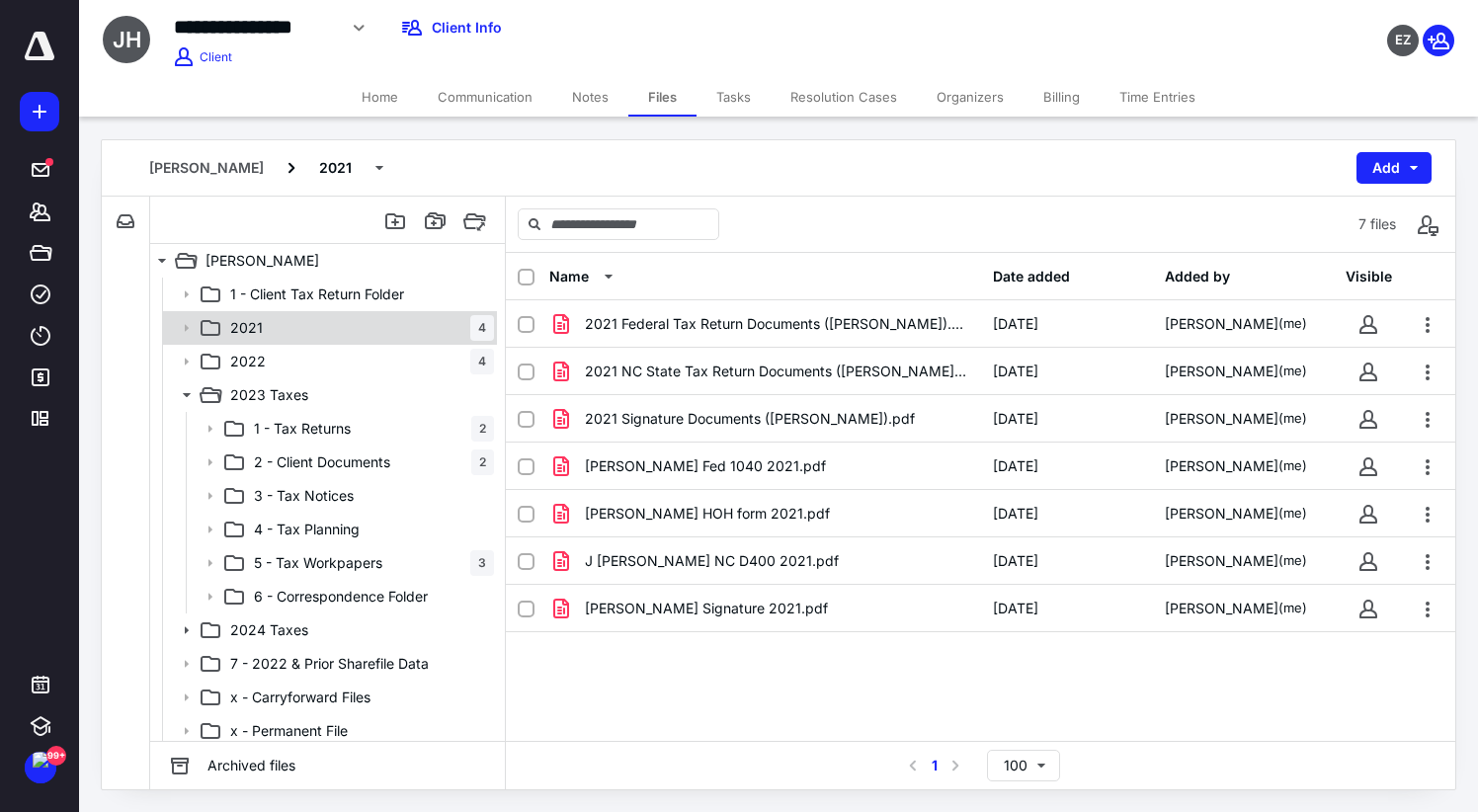 click 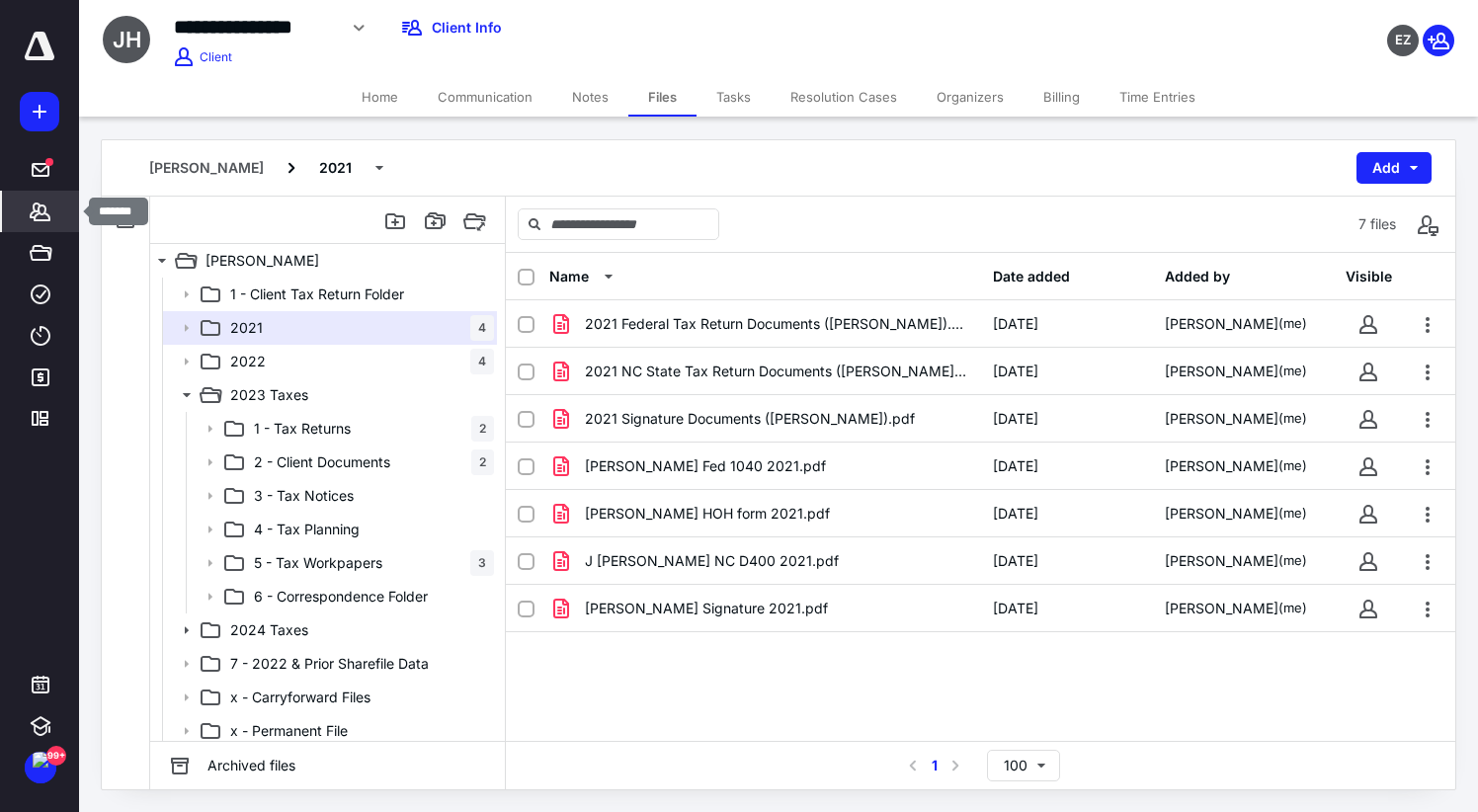 click 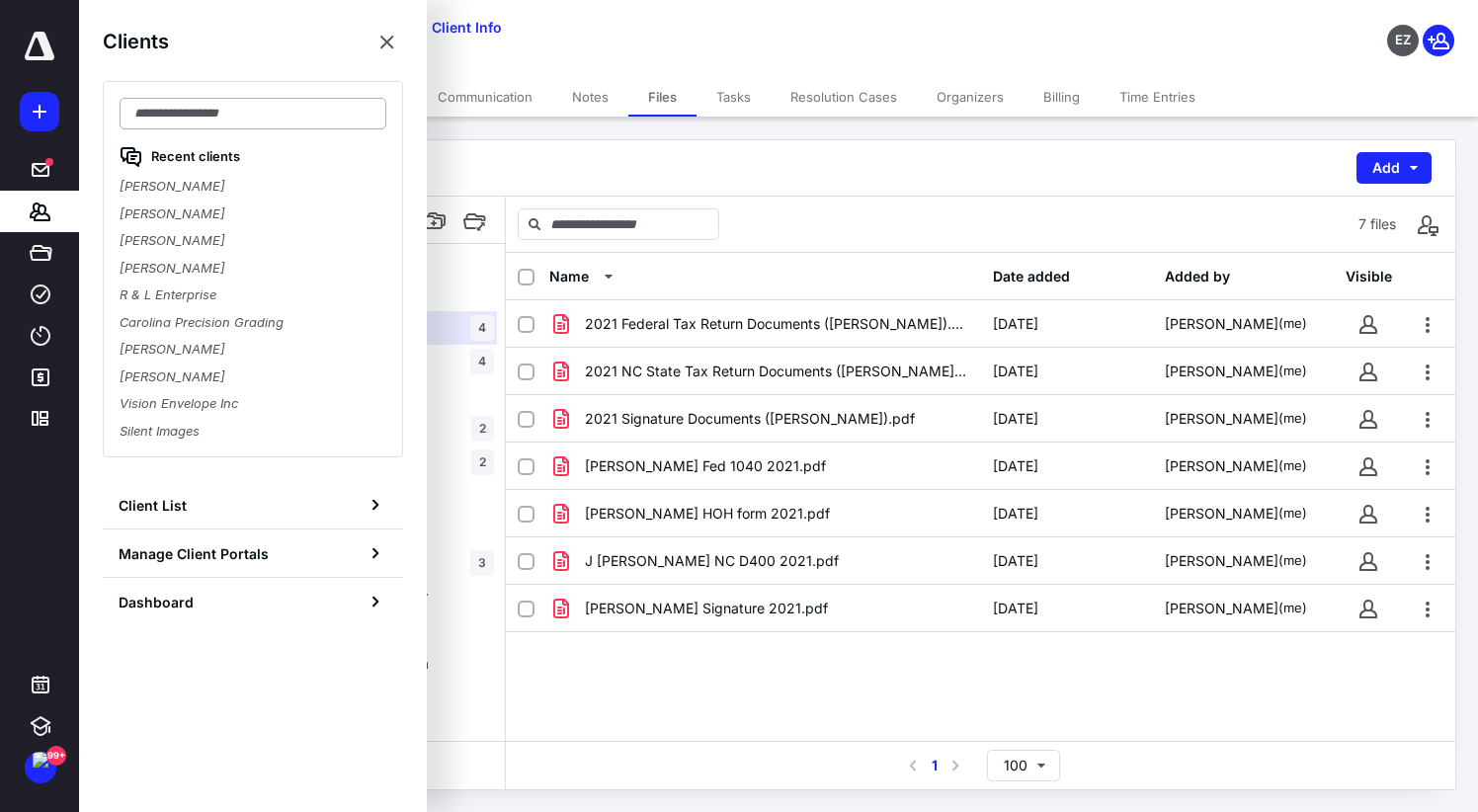 click at bounding box center [253, 114] 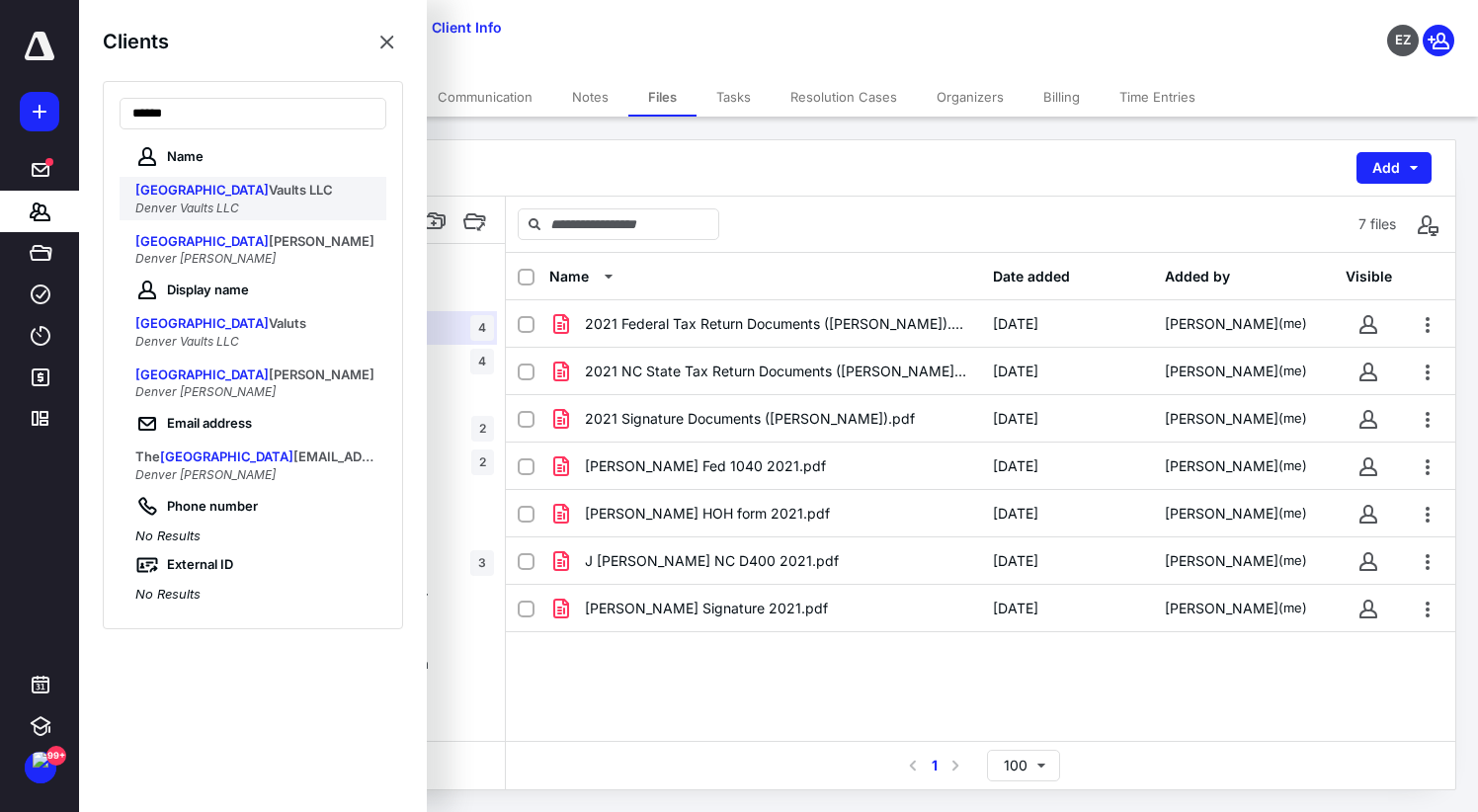 type on "******" 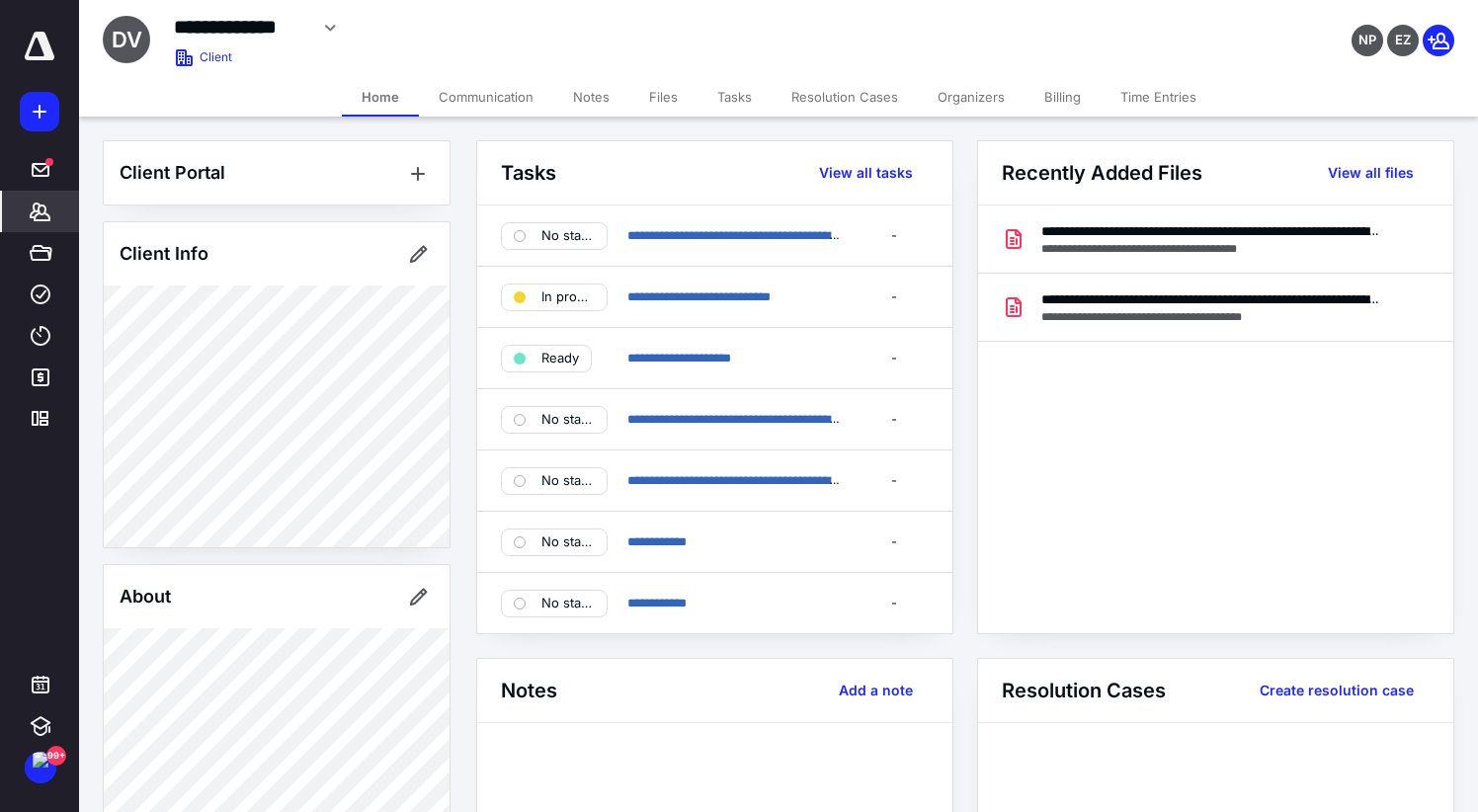 click on "Tasks" at bounding box center (734, 97) 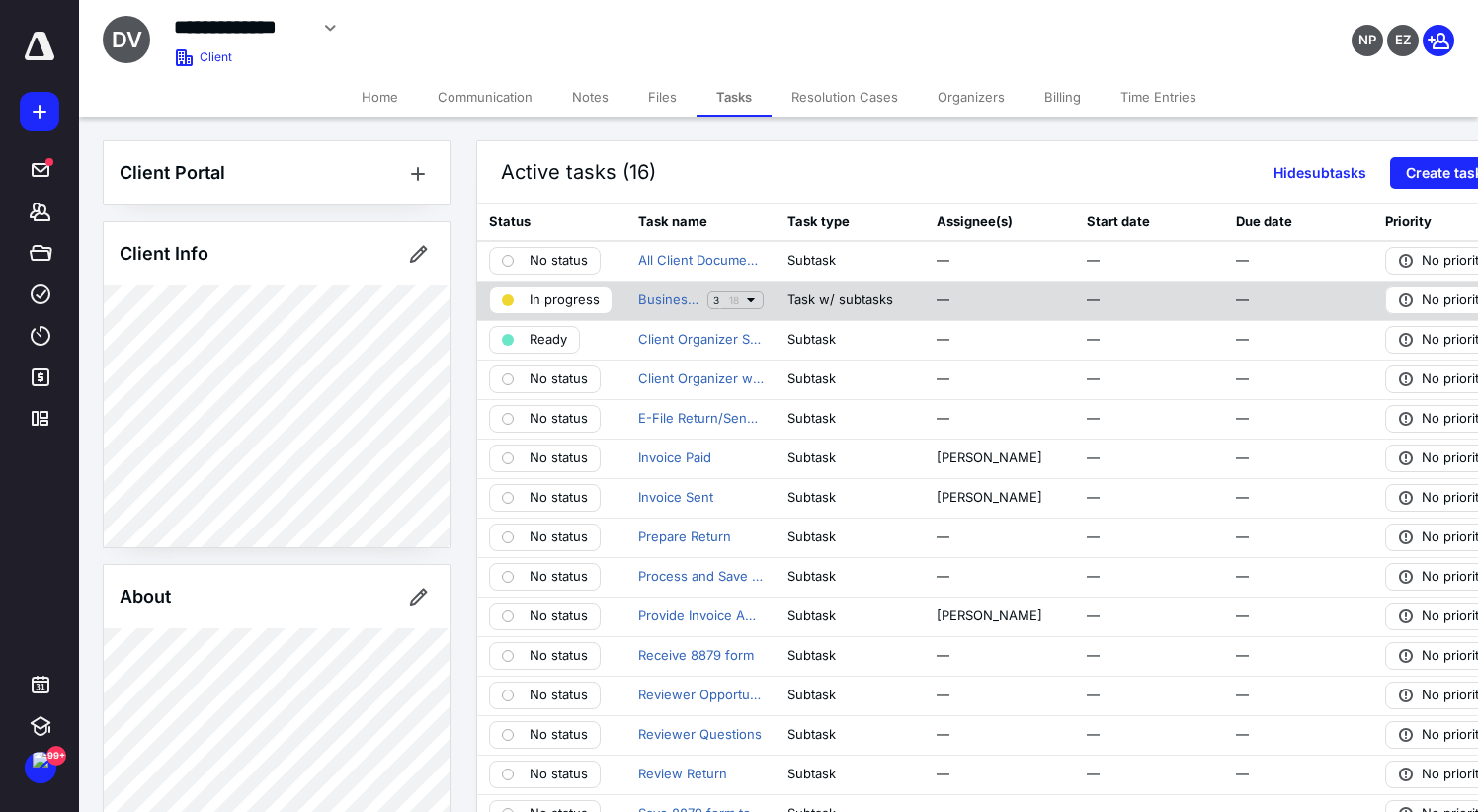 click on "Business Tax Return Task List 3 18" at bounding box center [700, 300] 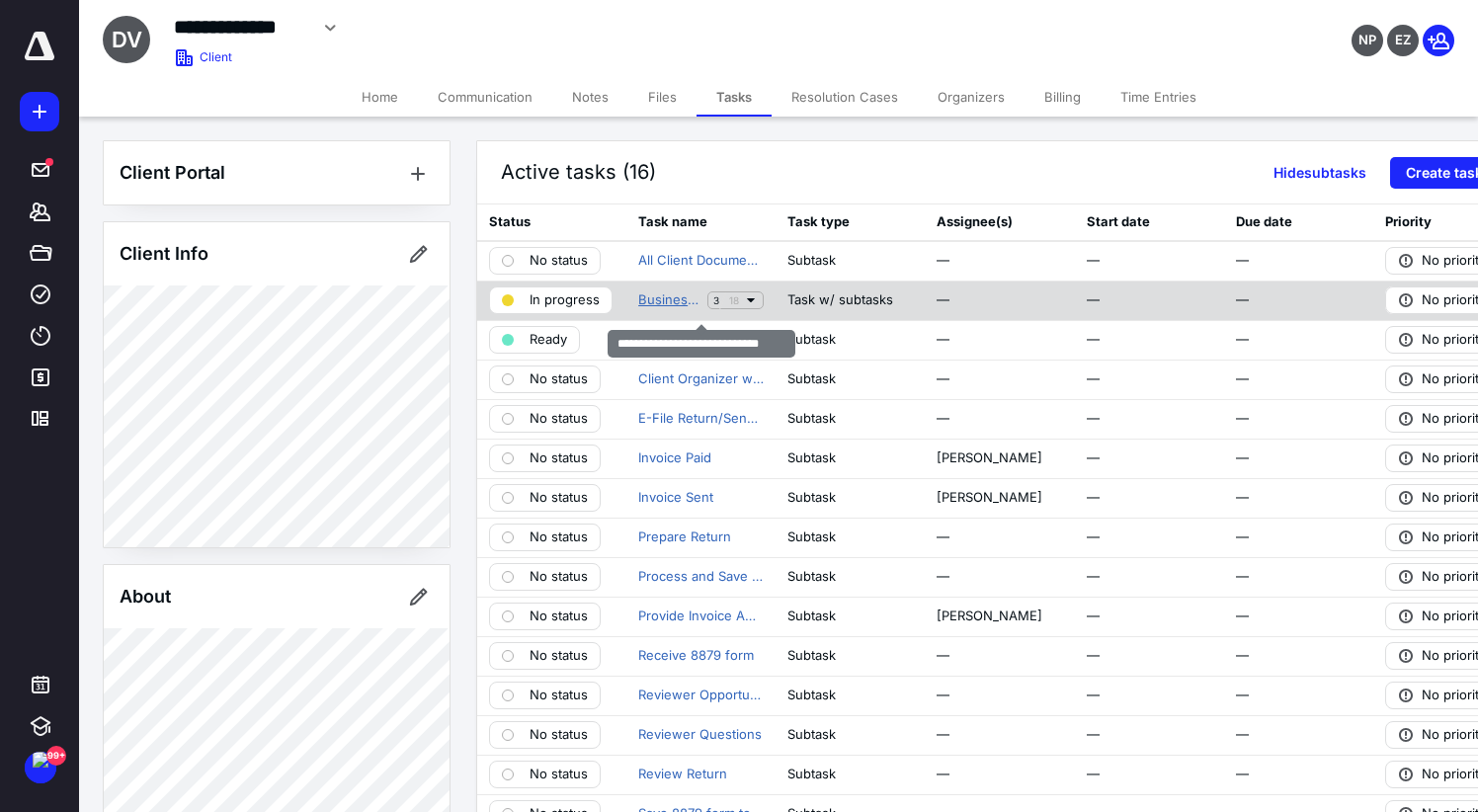 click on "Business Tax Return Task List" at bounding box center [669, 300] 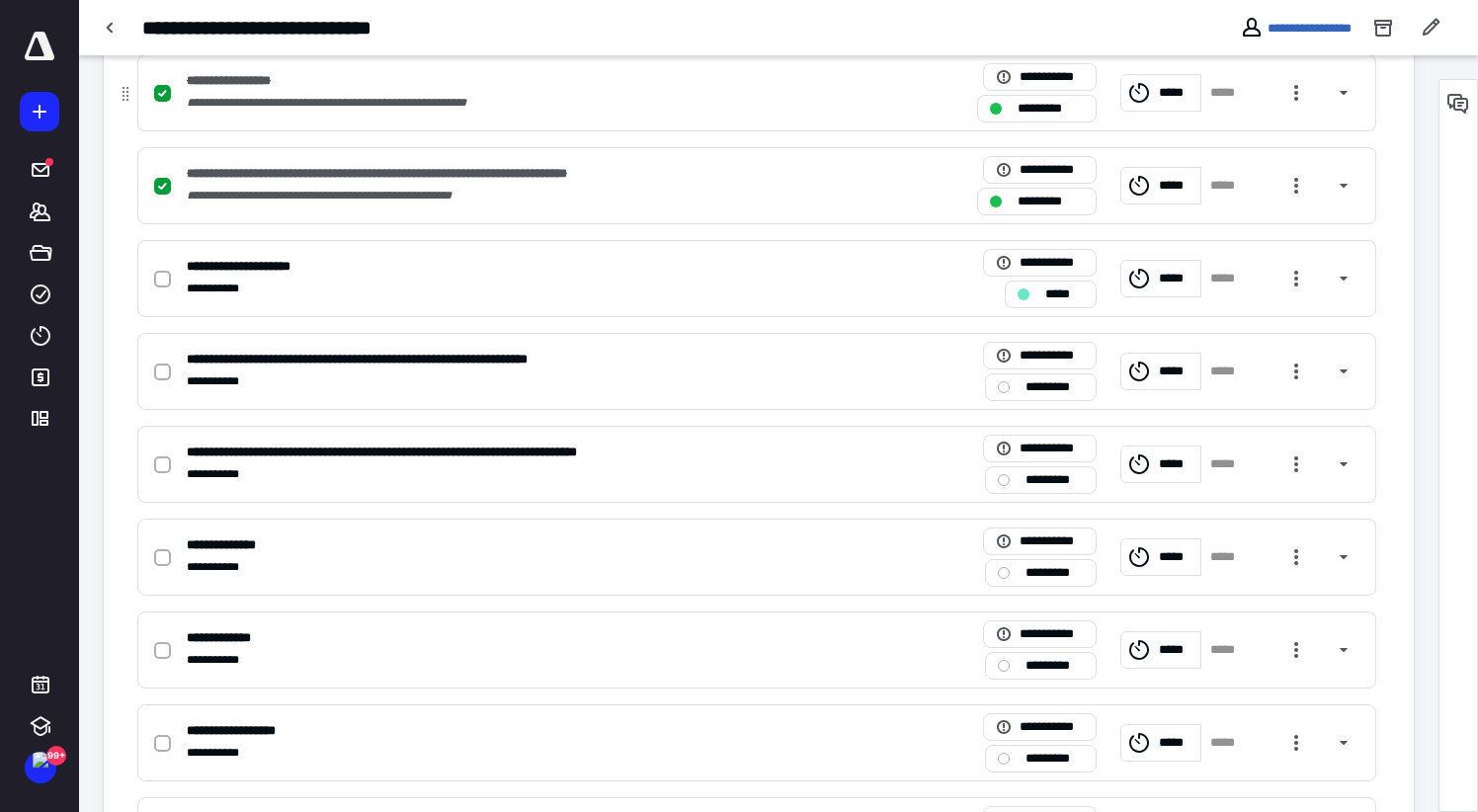 scroll, scrollTop: 612, scrollLeft: 0, axis: vertical 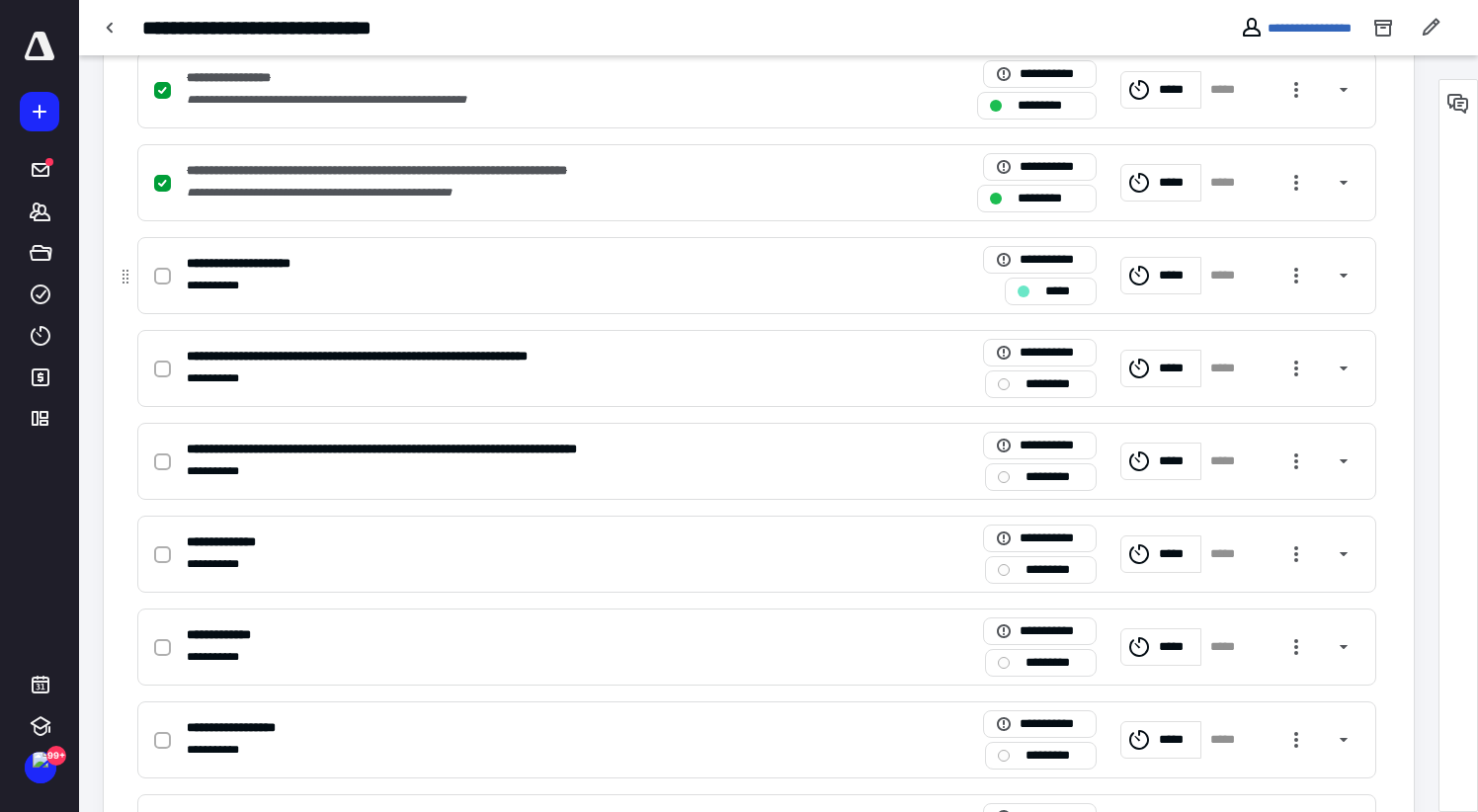 click 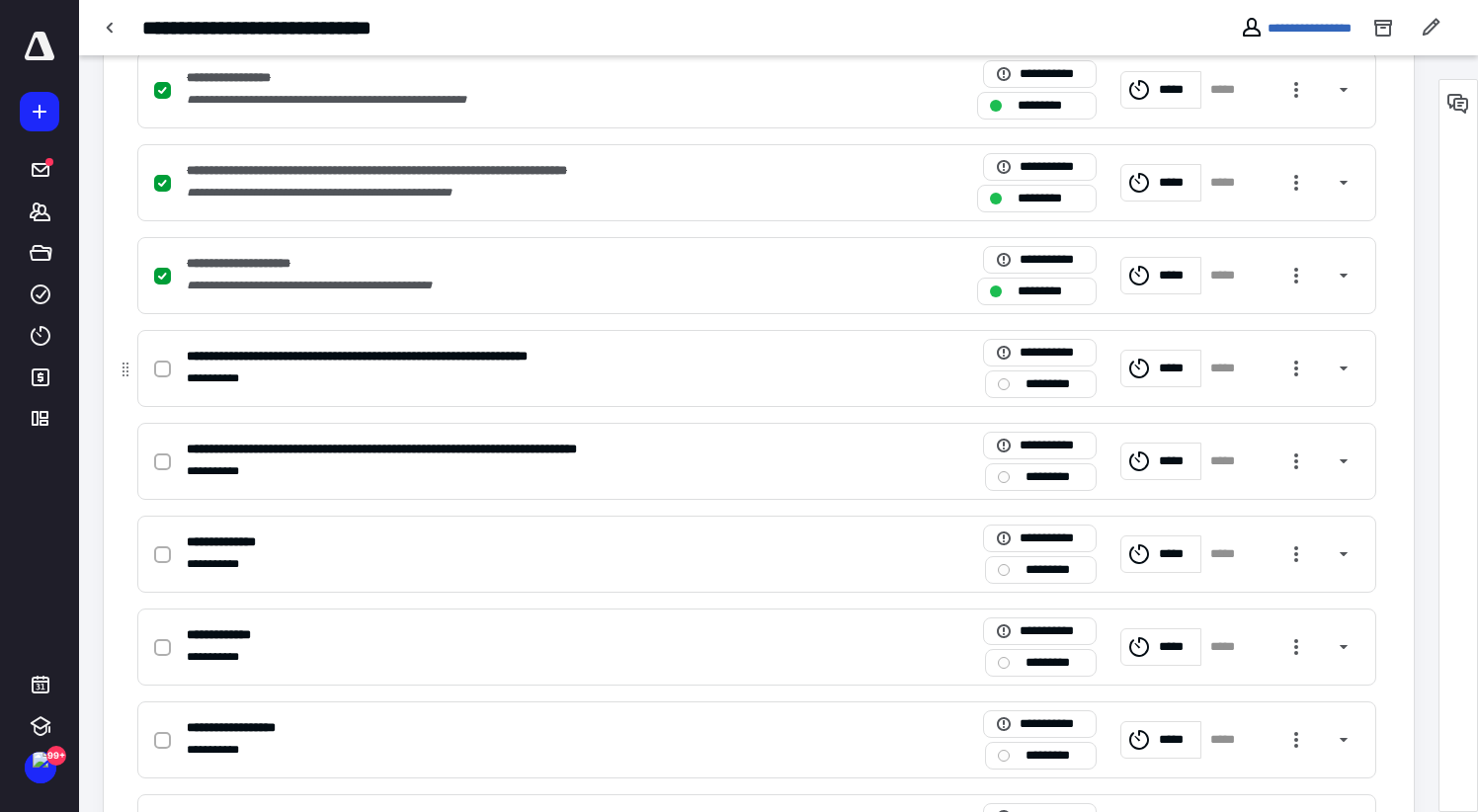 click 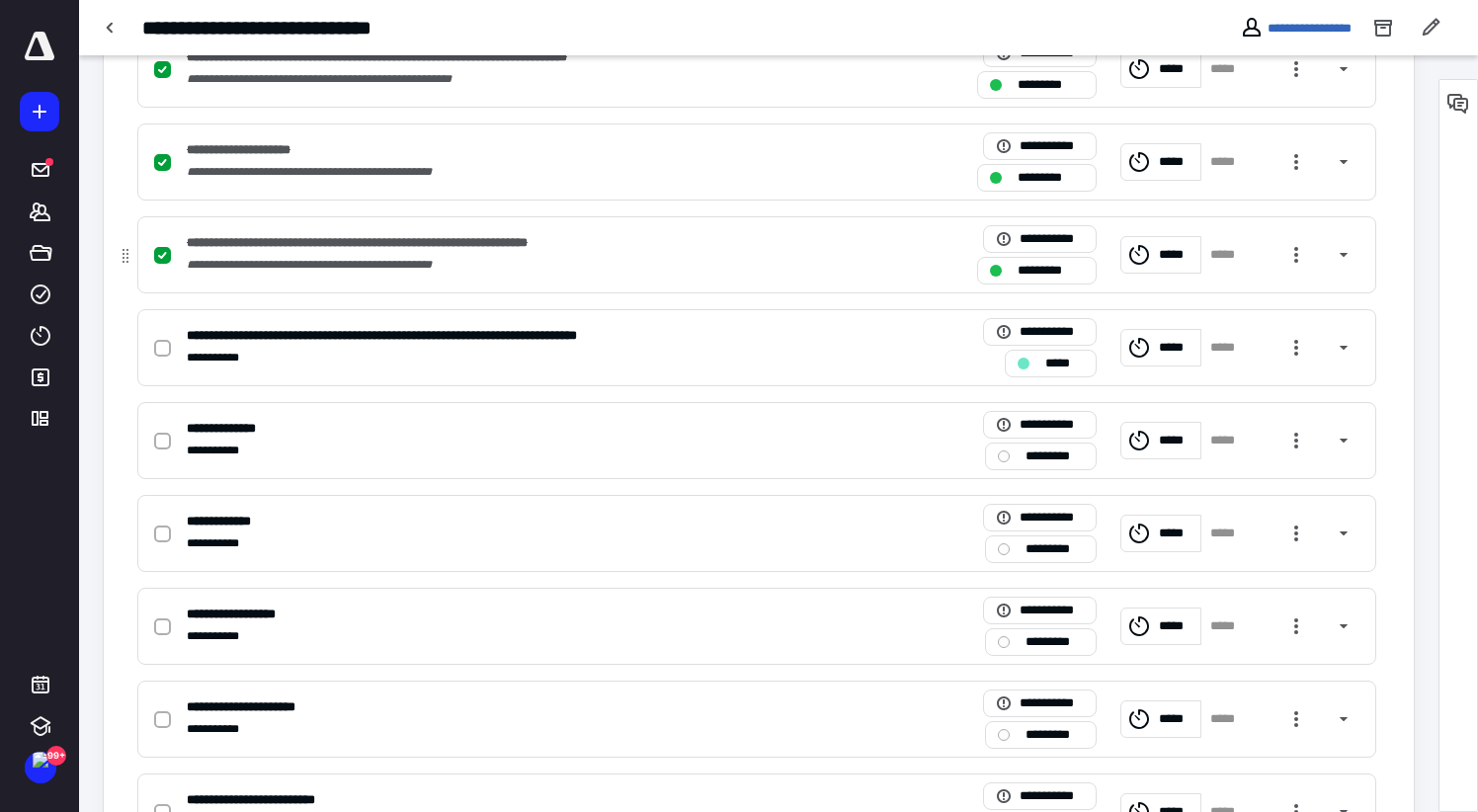 scroll, scrollTop: 743, scrollLeft: 0, axis: vertical 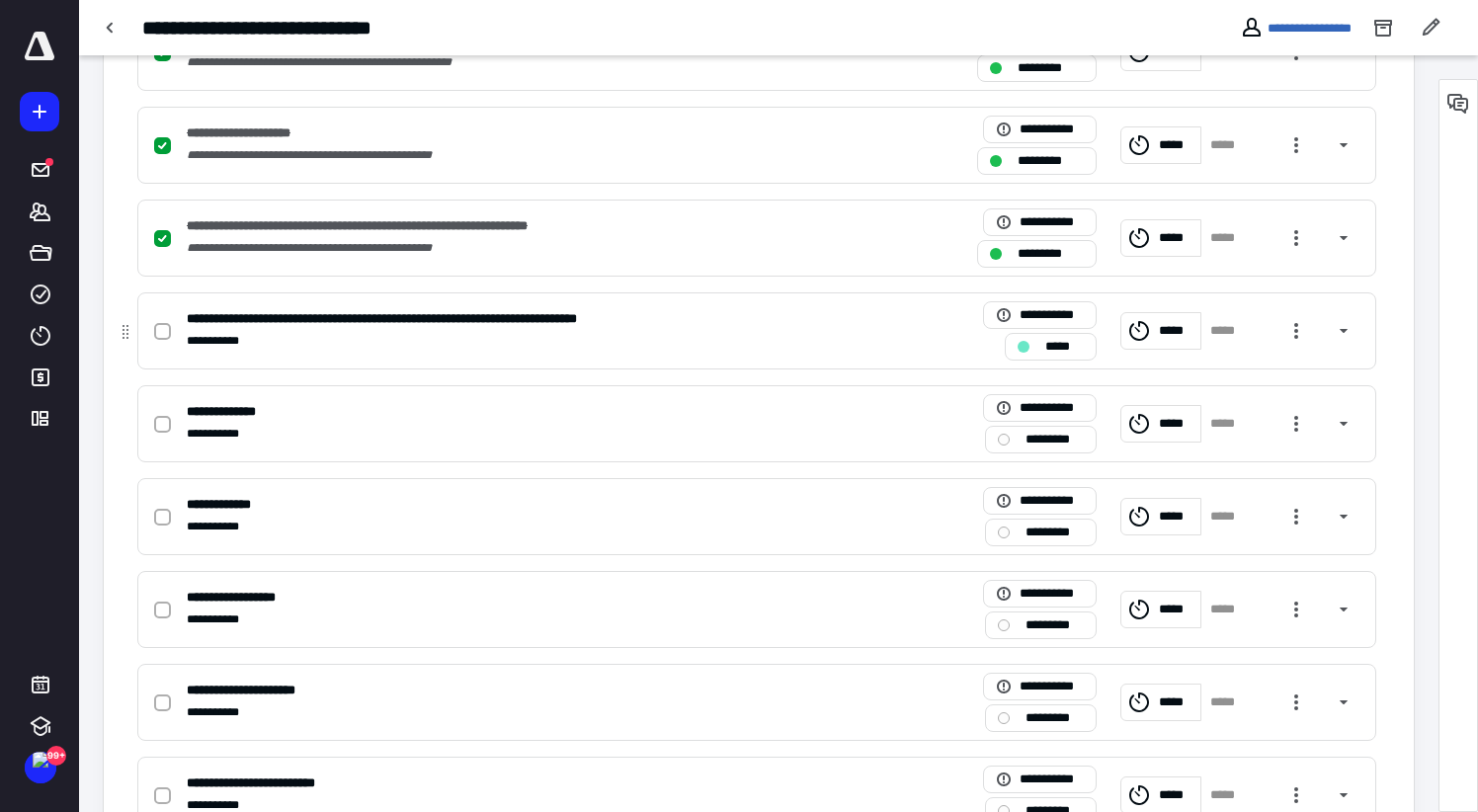 click 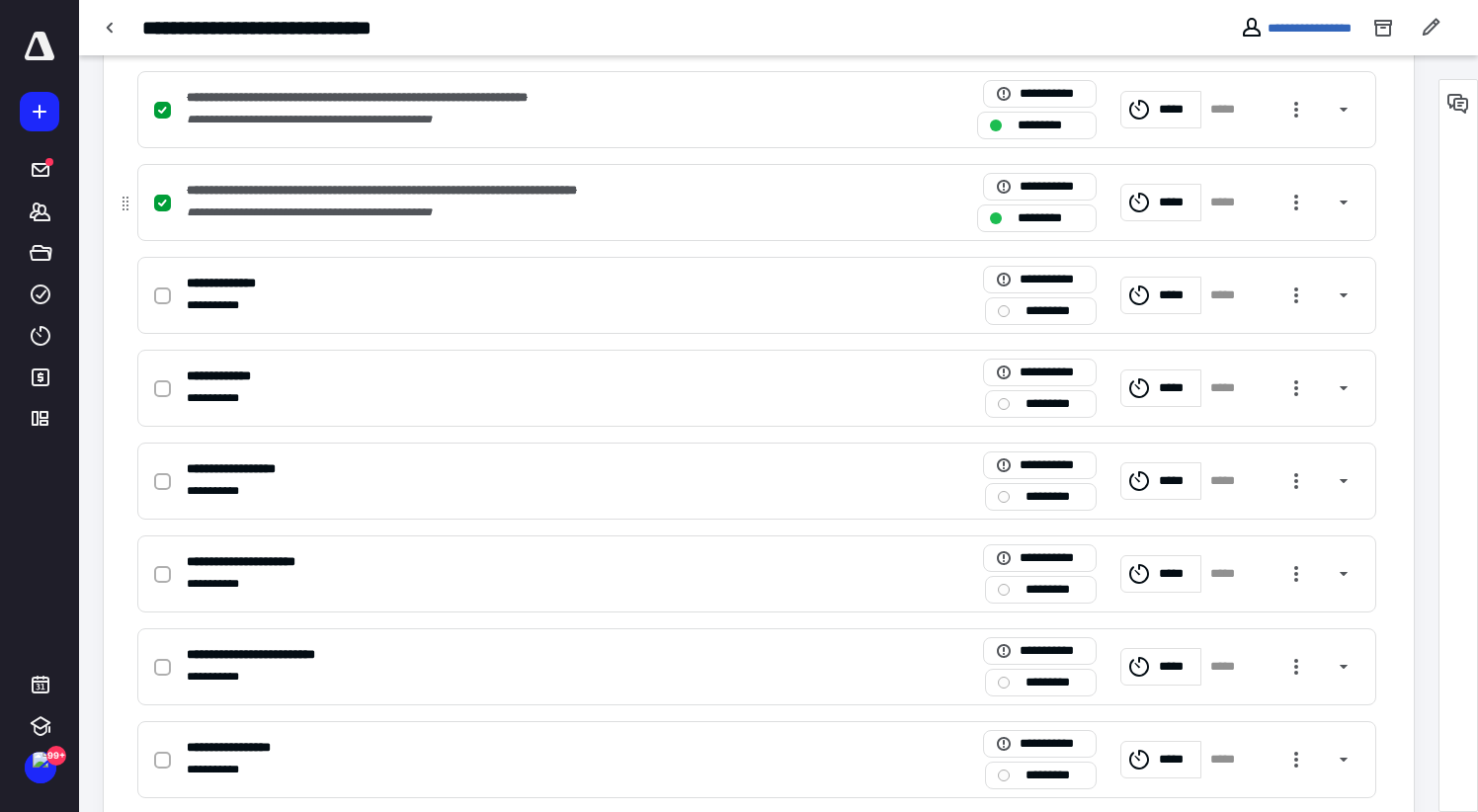 scroll, scrollTop: 873, scrollLeft: 0, axis: vertical 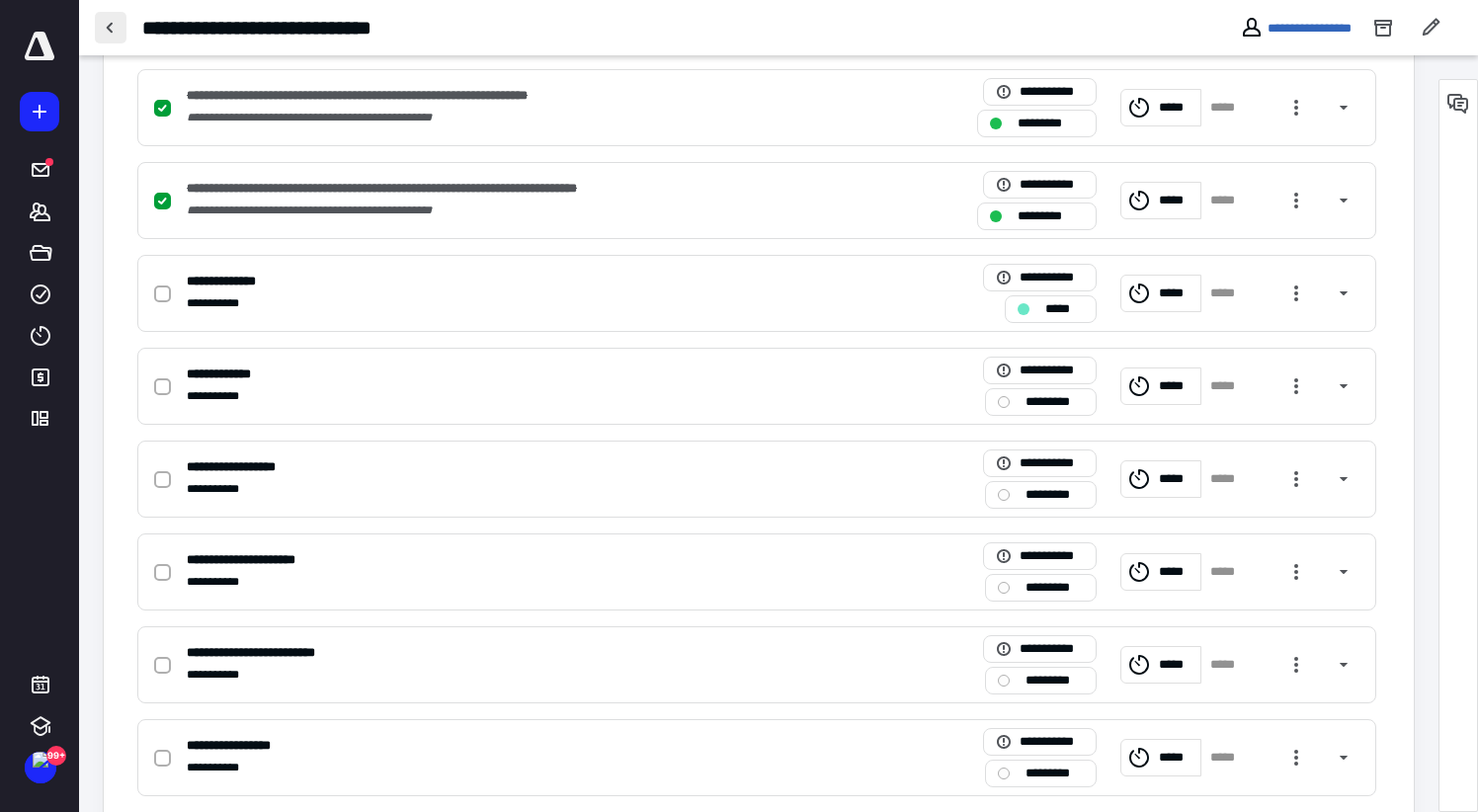 click at bounding box center (111, 28) 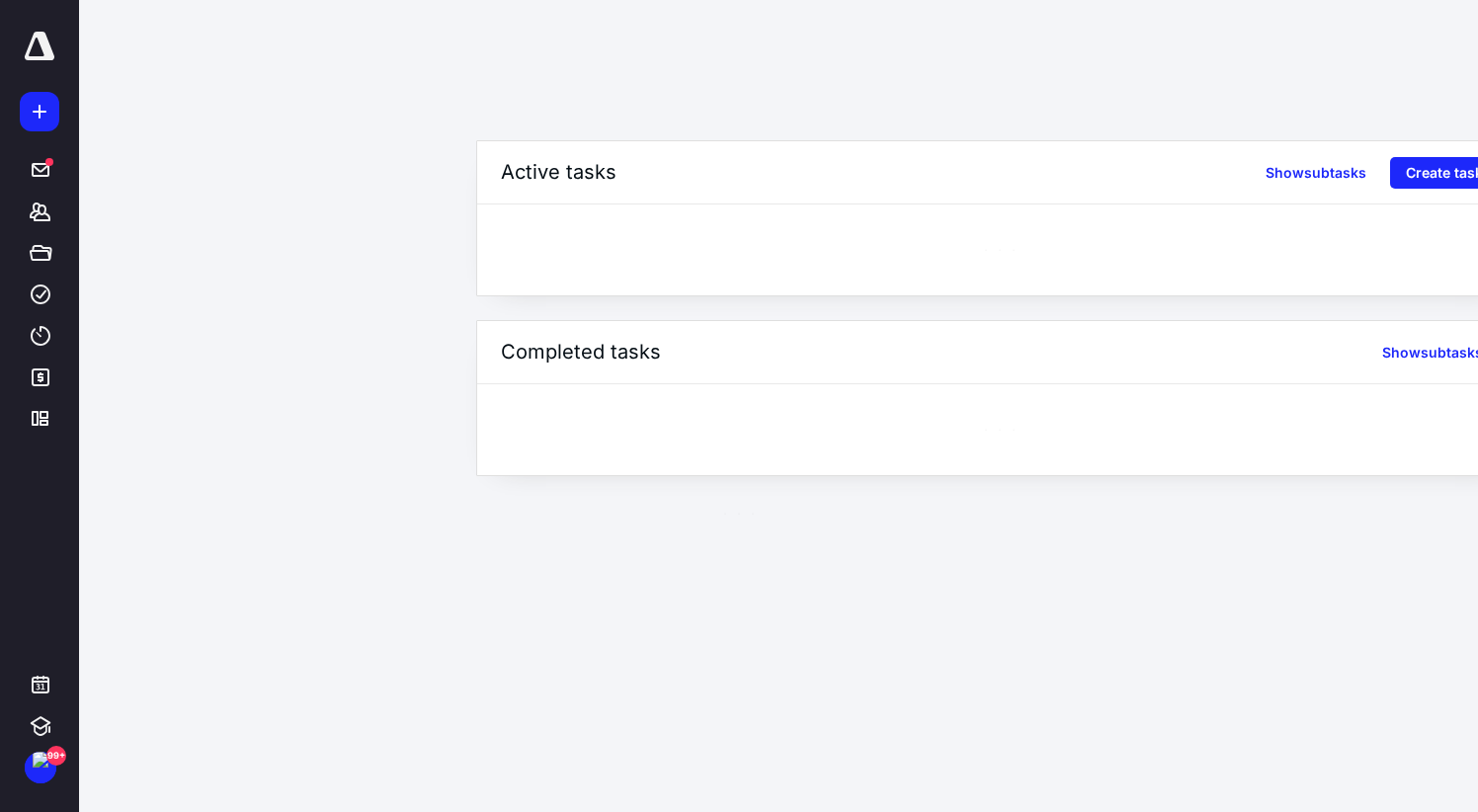 scroll, scrollTop: 0, scrollLeft: 0, axis: both 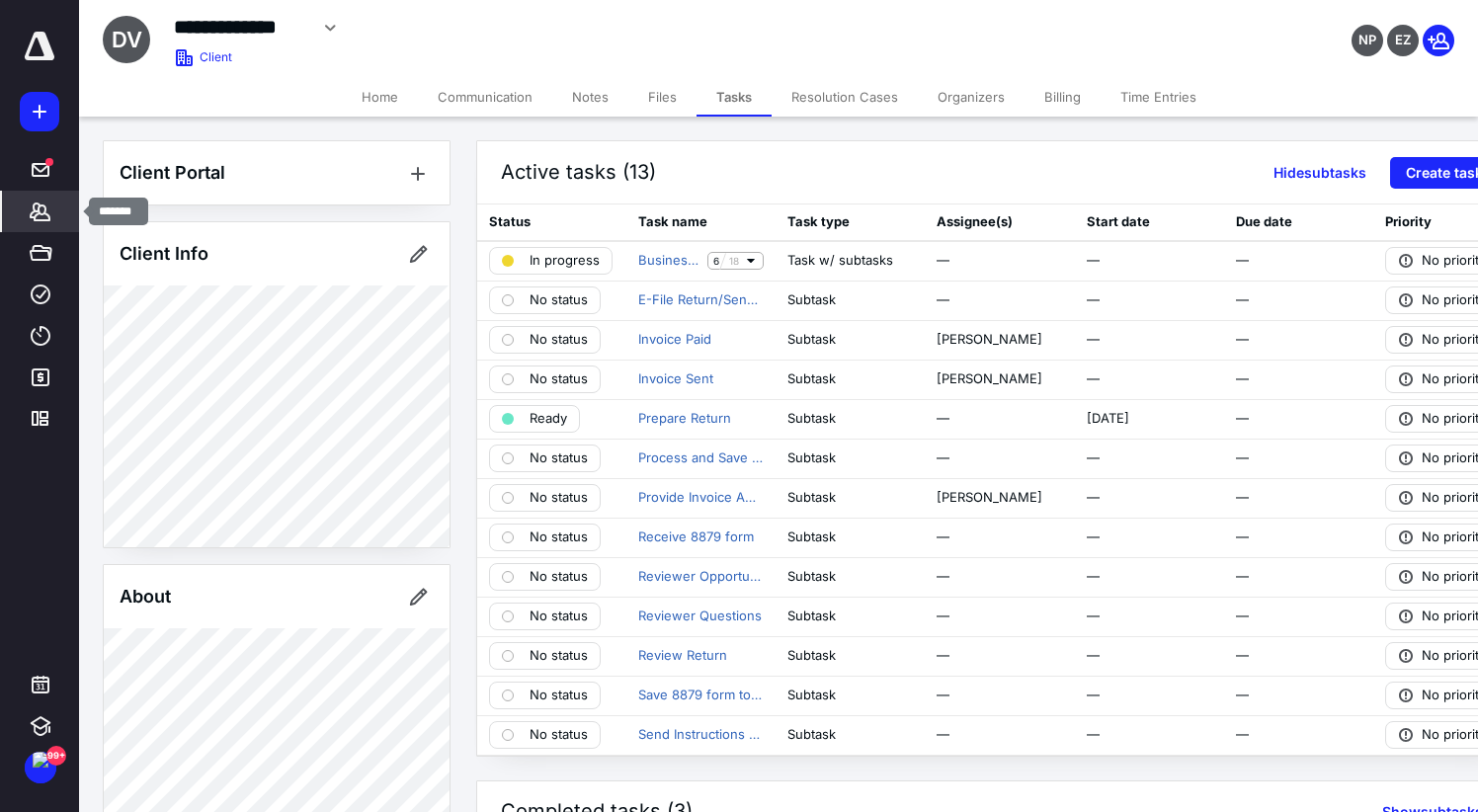 click 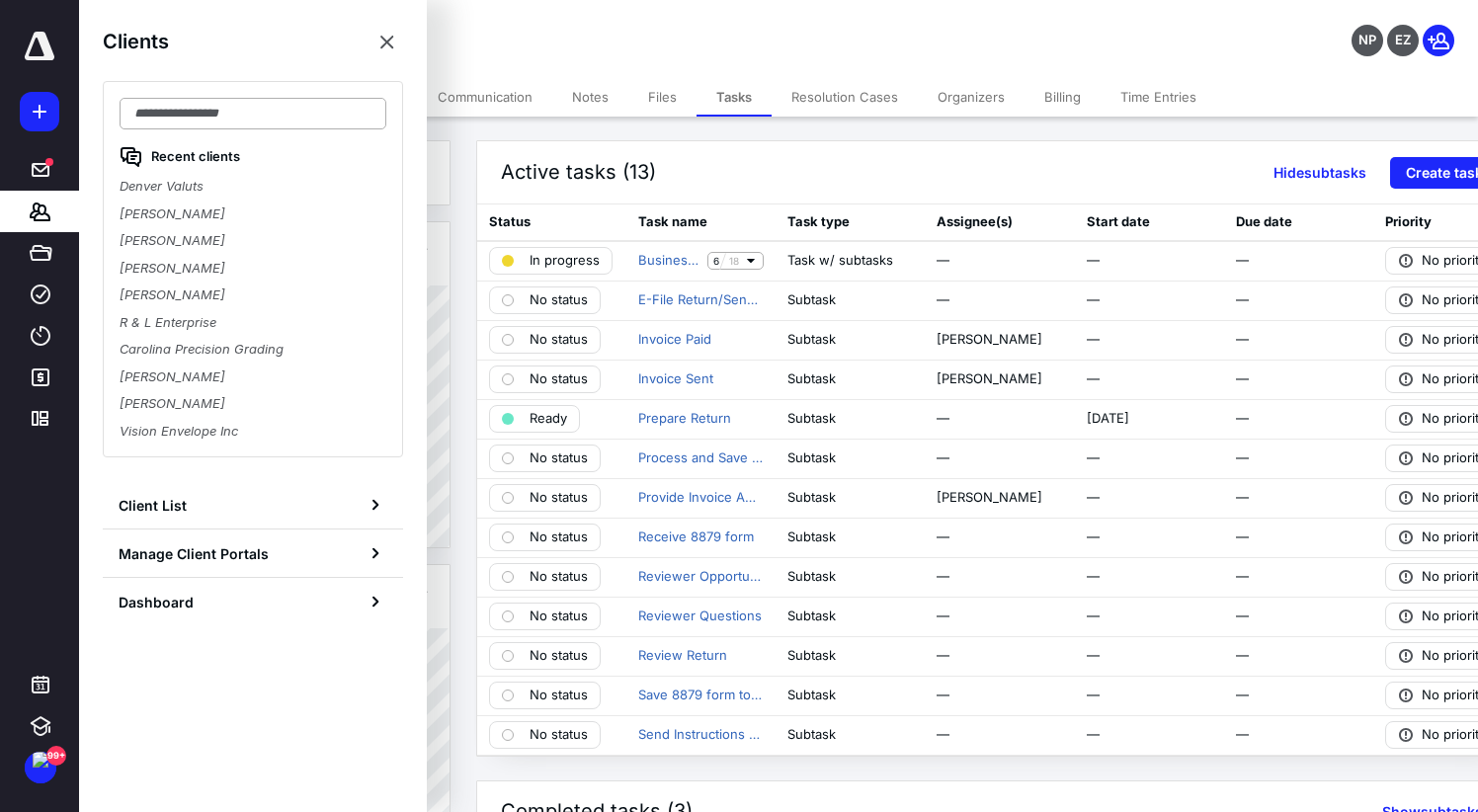 click at bounding box center [253, 114] 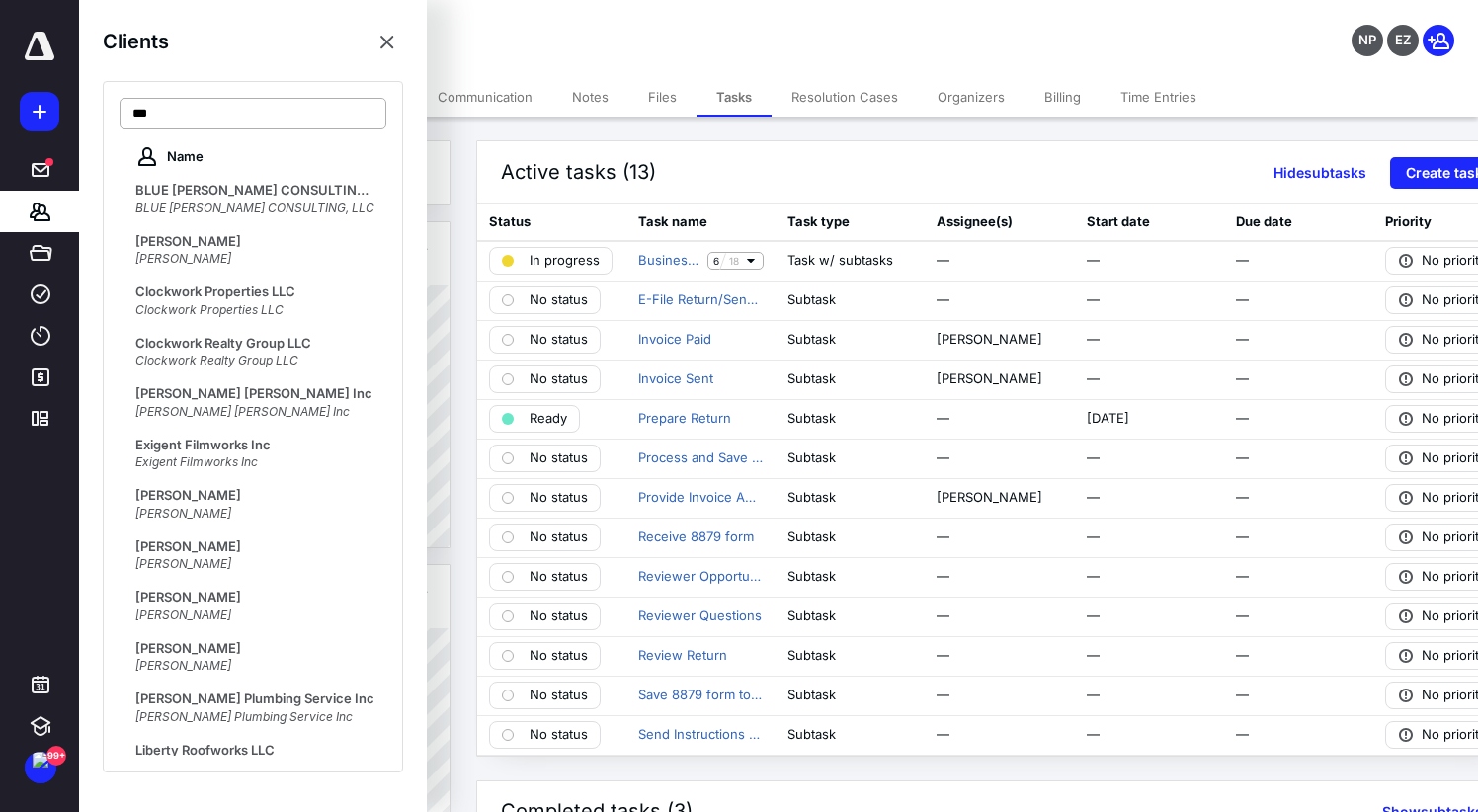 scroll, scrollTop: 5, scrollLeft: 0, axis: vertical 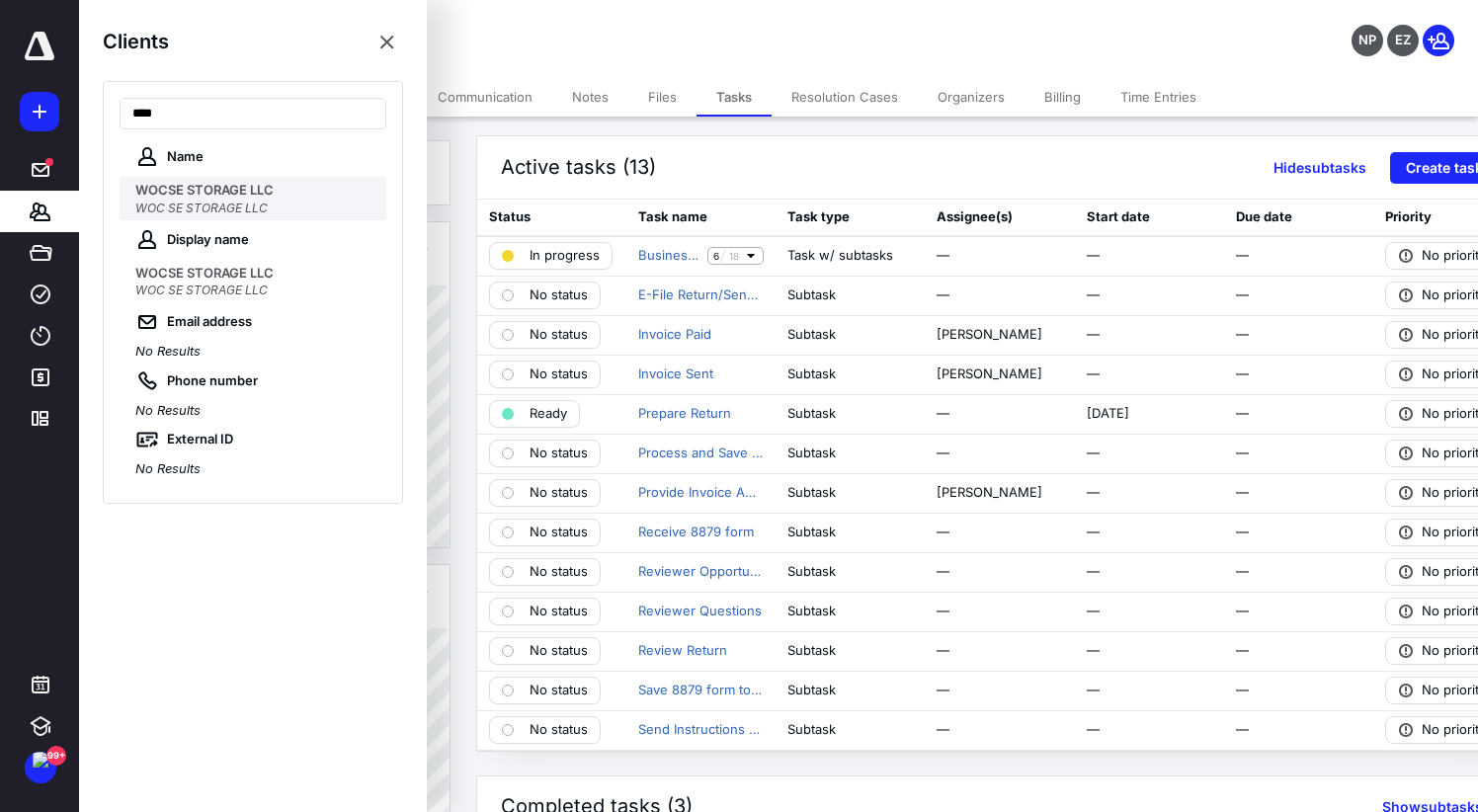 type on "***" 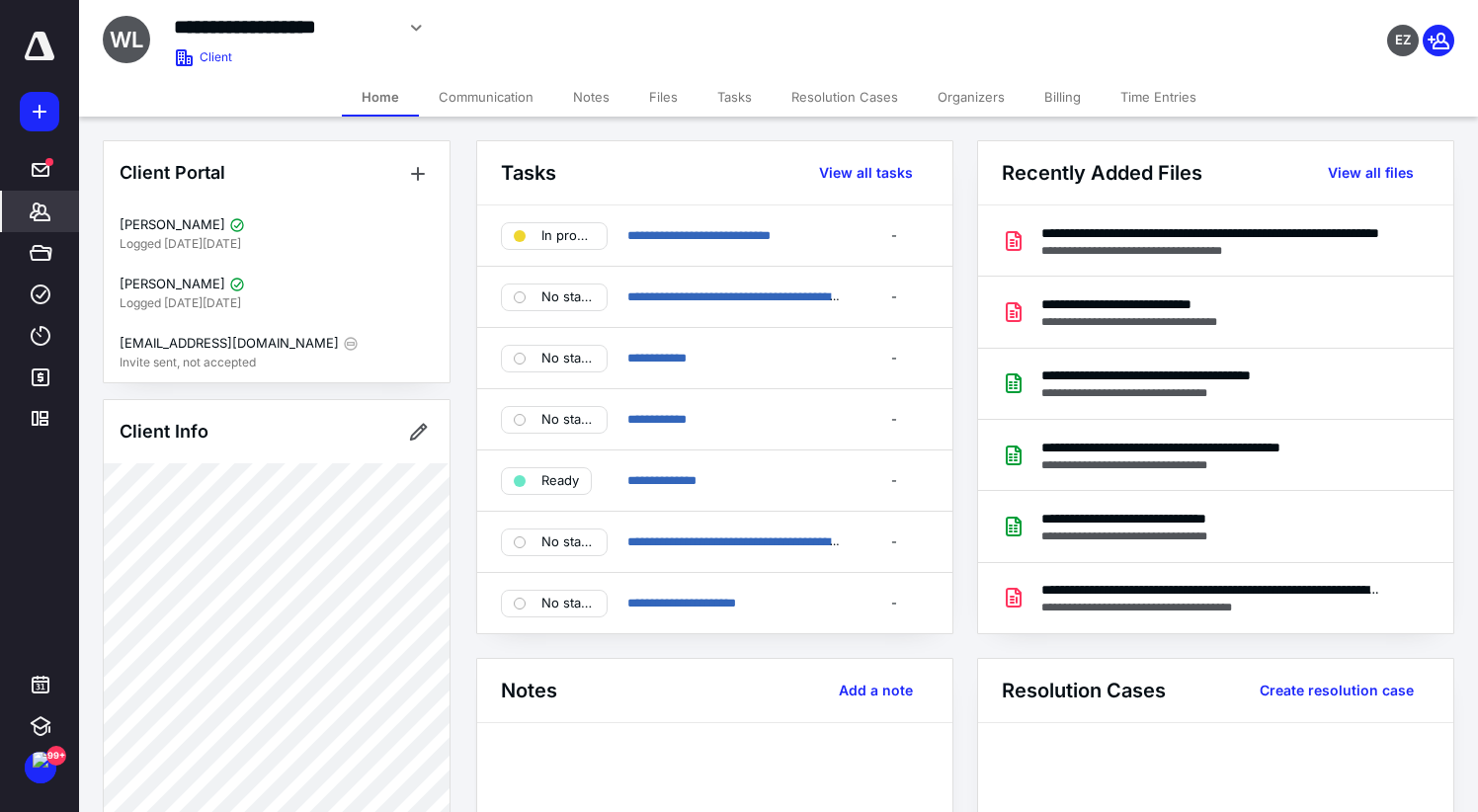 click on "Files" at bounding box center (663, 97) 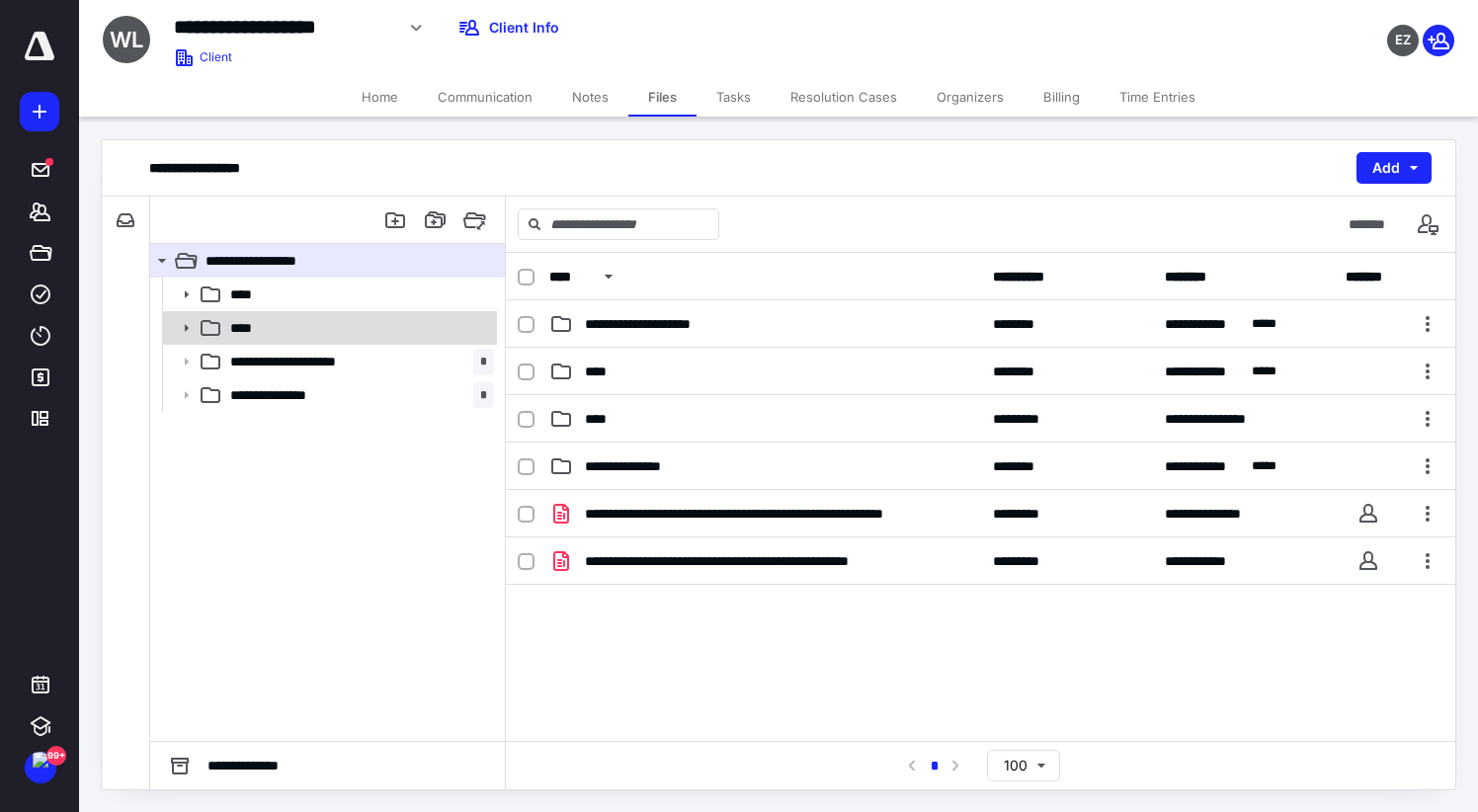 click 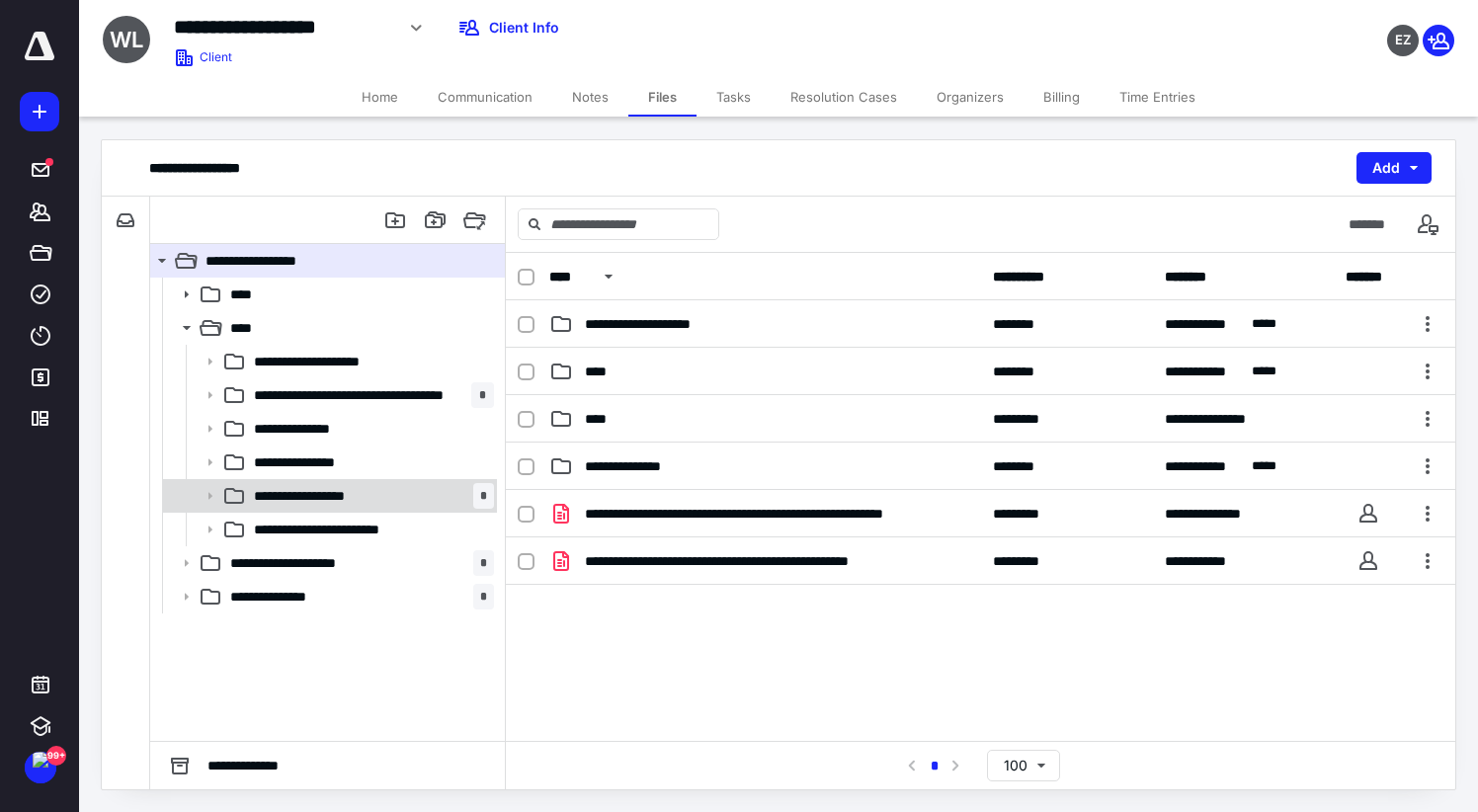 click on "**********" at bounding box center [370, 496] 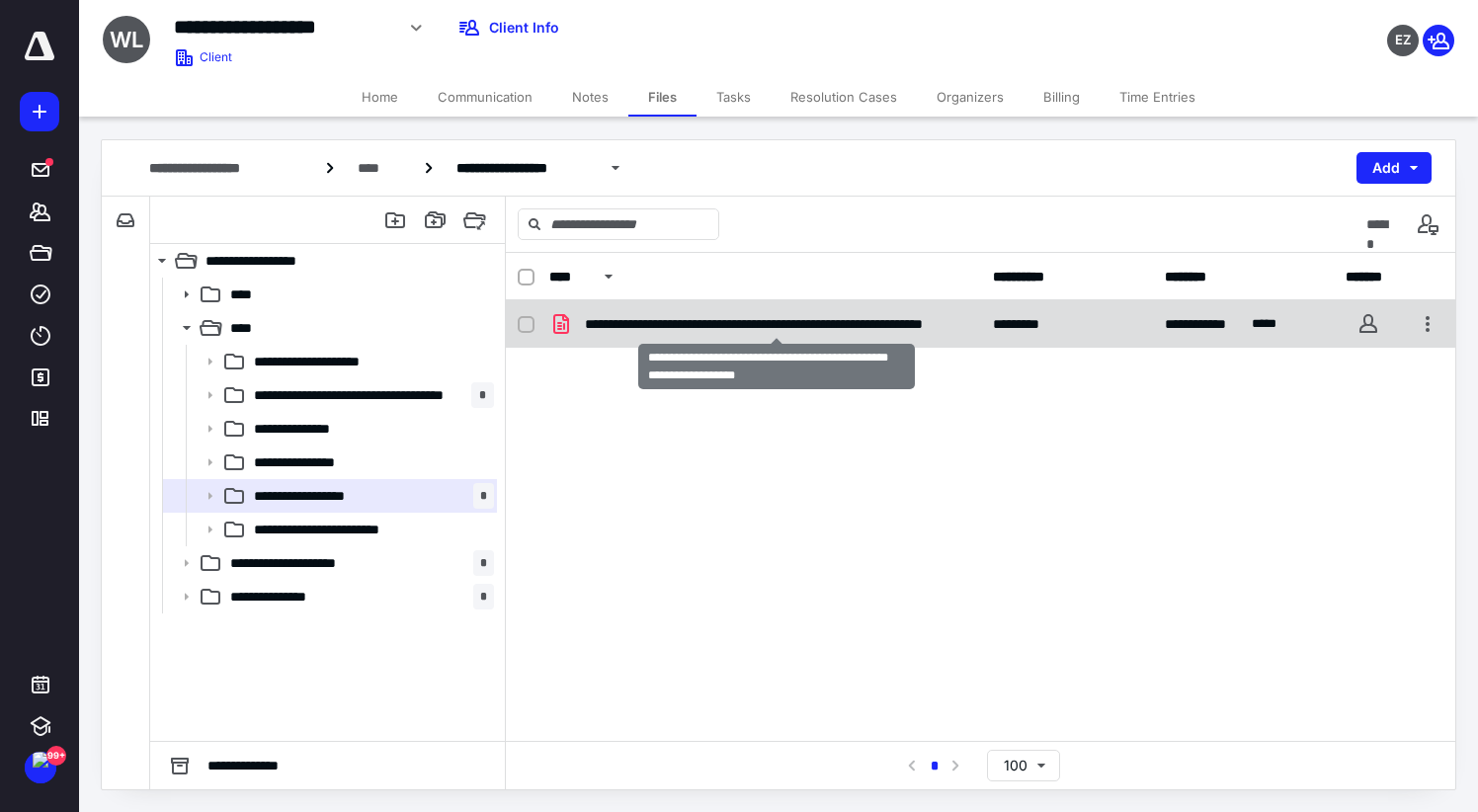 click on "**********" at bounding box center [777, 324] 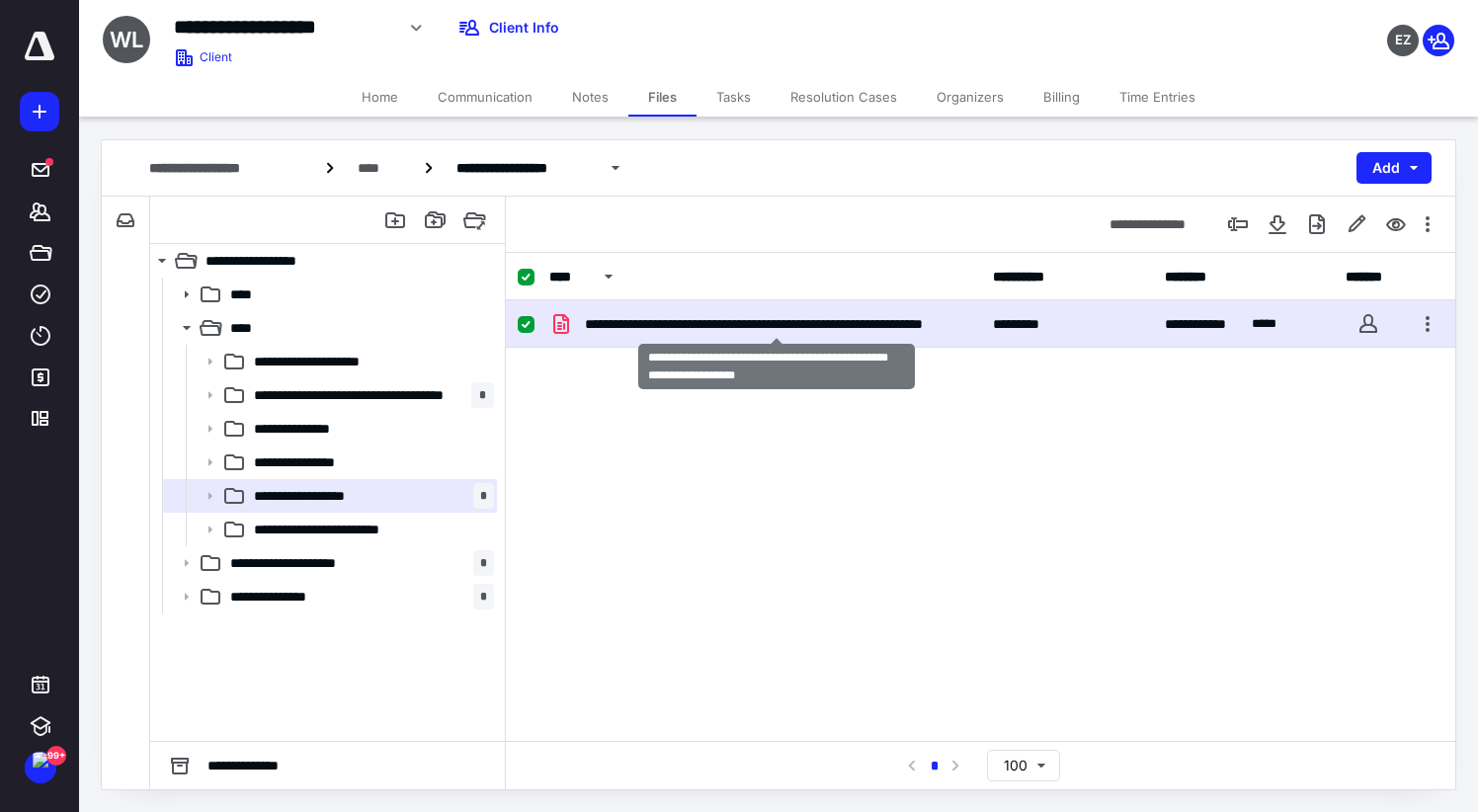 click on "**********" at bounding box center [777, 324] 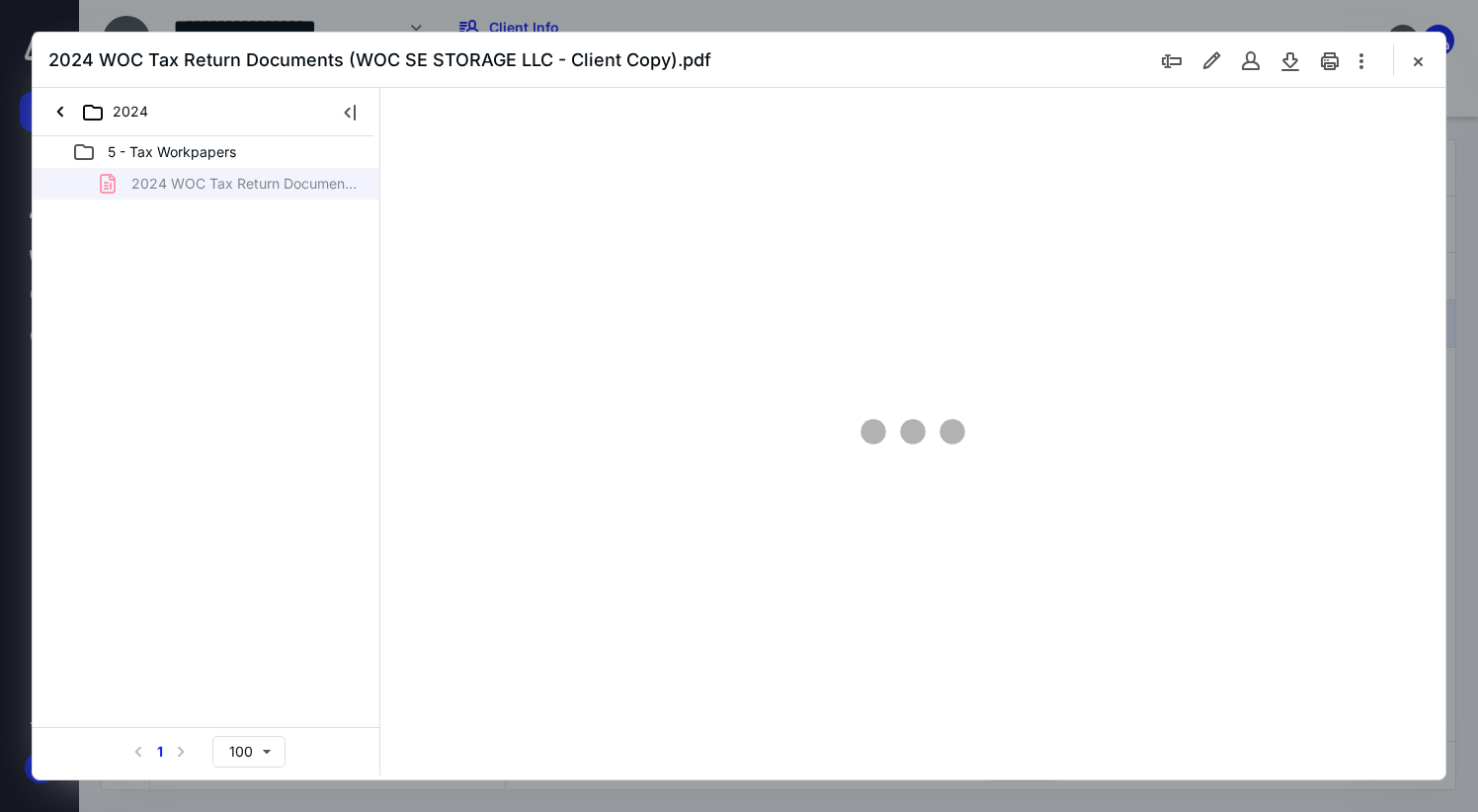 scroll, scrollTop: 0, scrollLeft: 0, axis: both 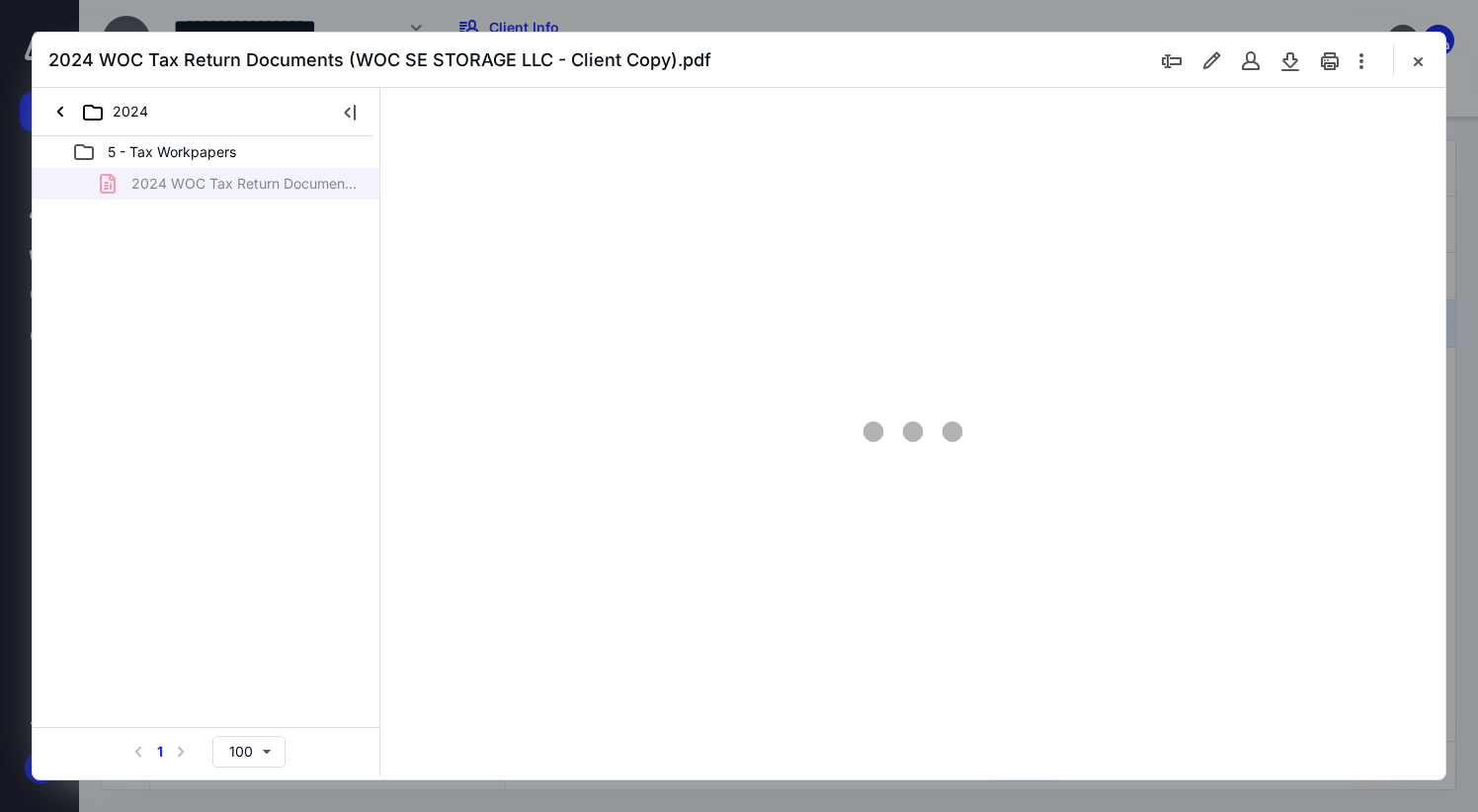 type on "172" 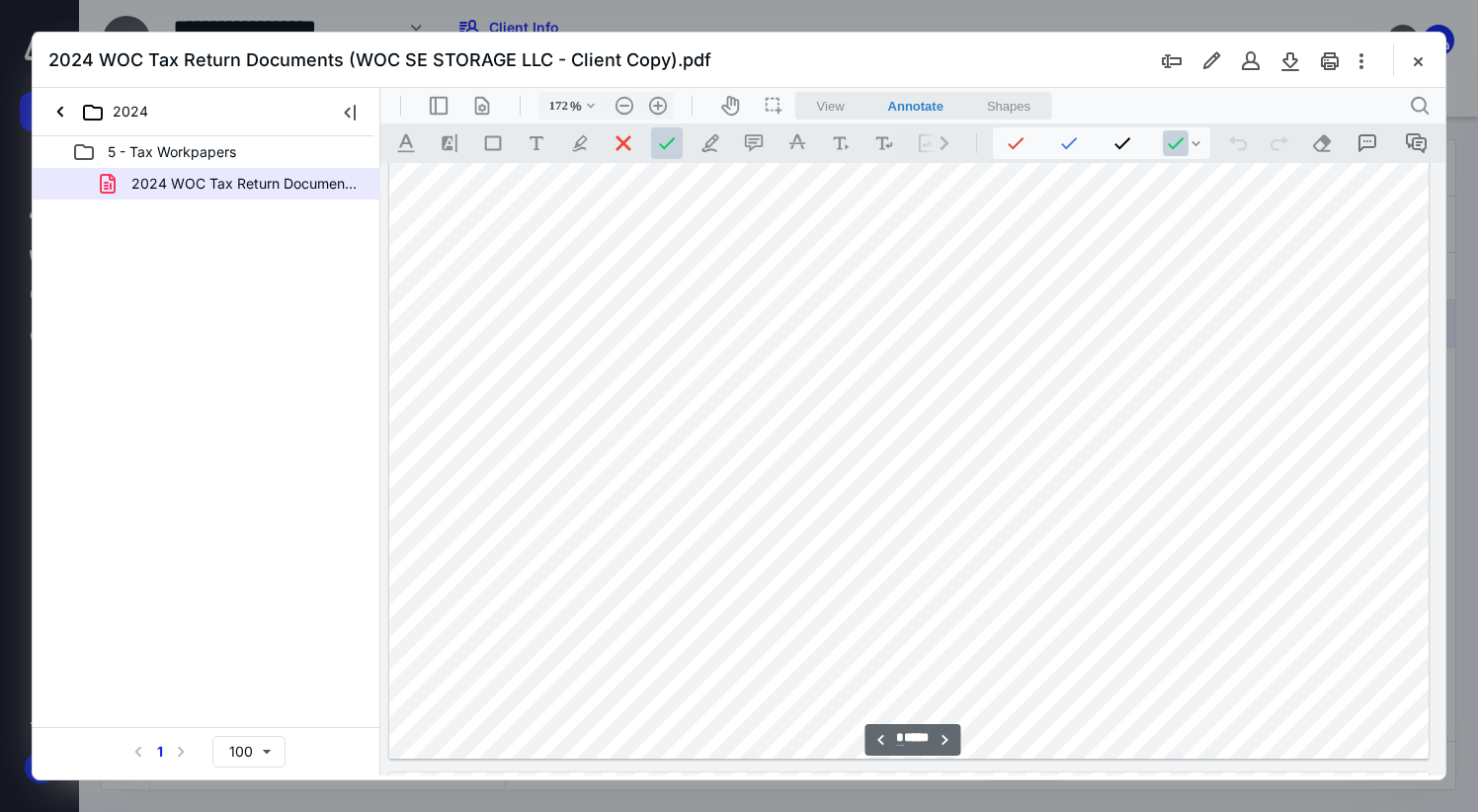 scroll, scrollTop: 477, scrollLeft: 151, axis: both 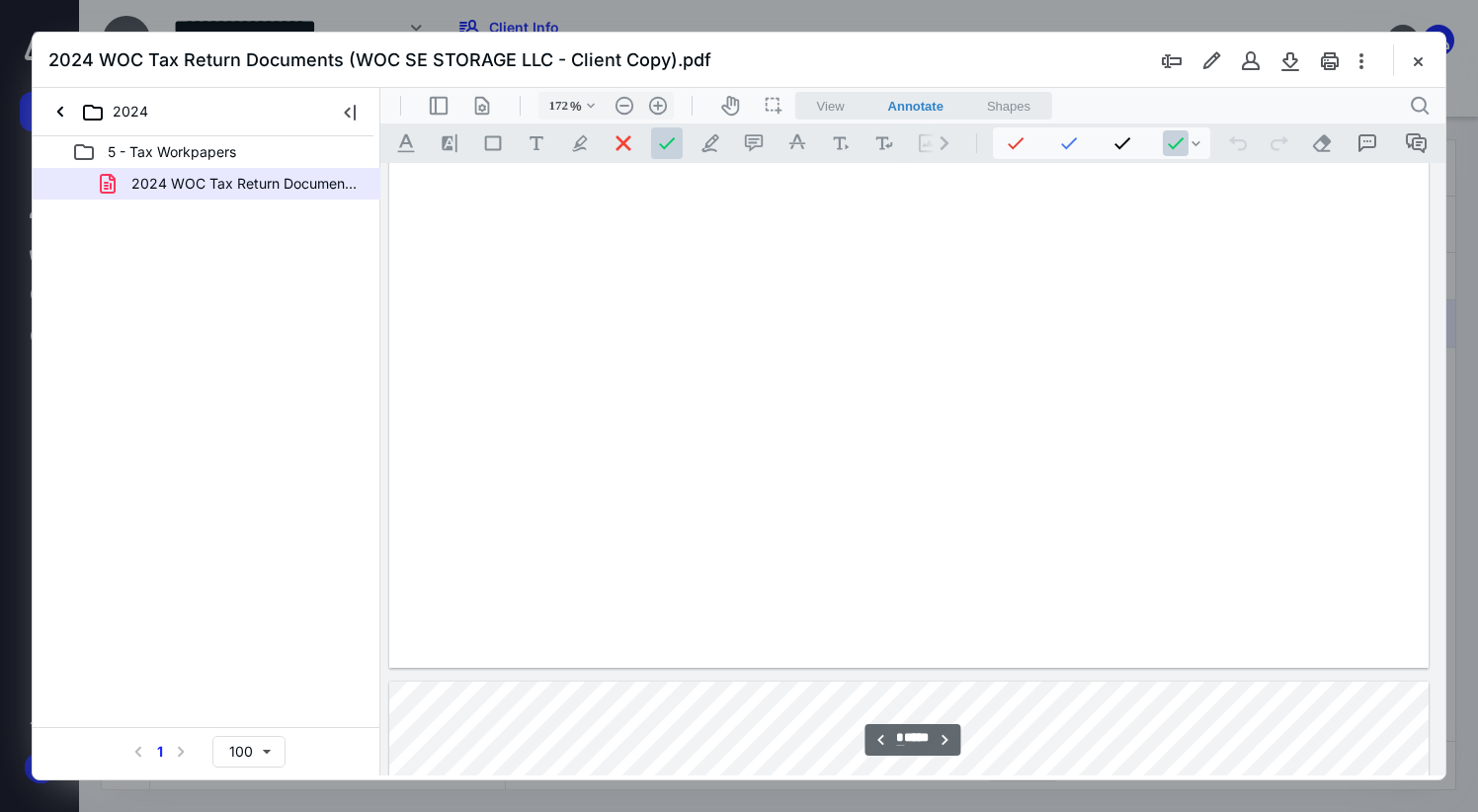type on "*" 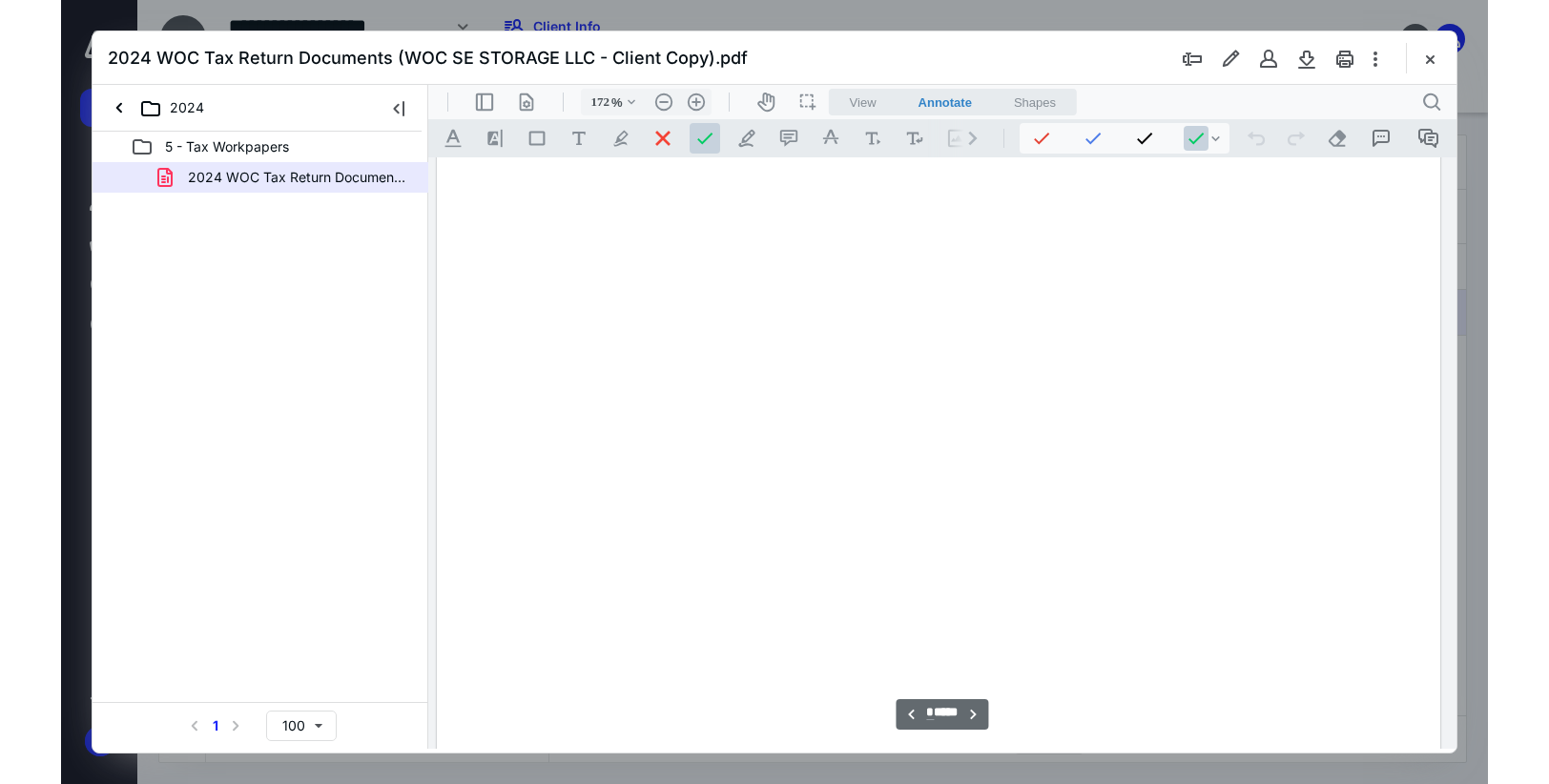 scroll, scrollTop: 0, scrollLeft: 146, axis: horizontal 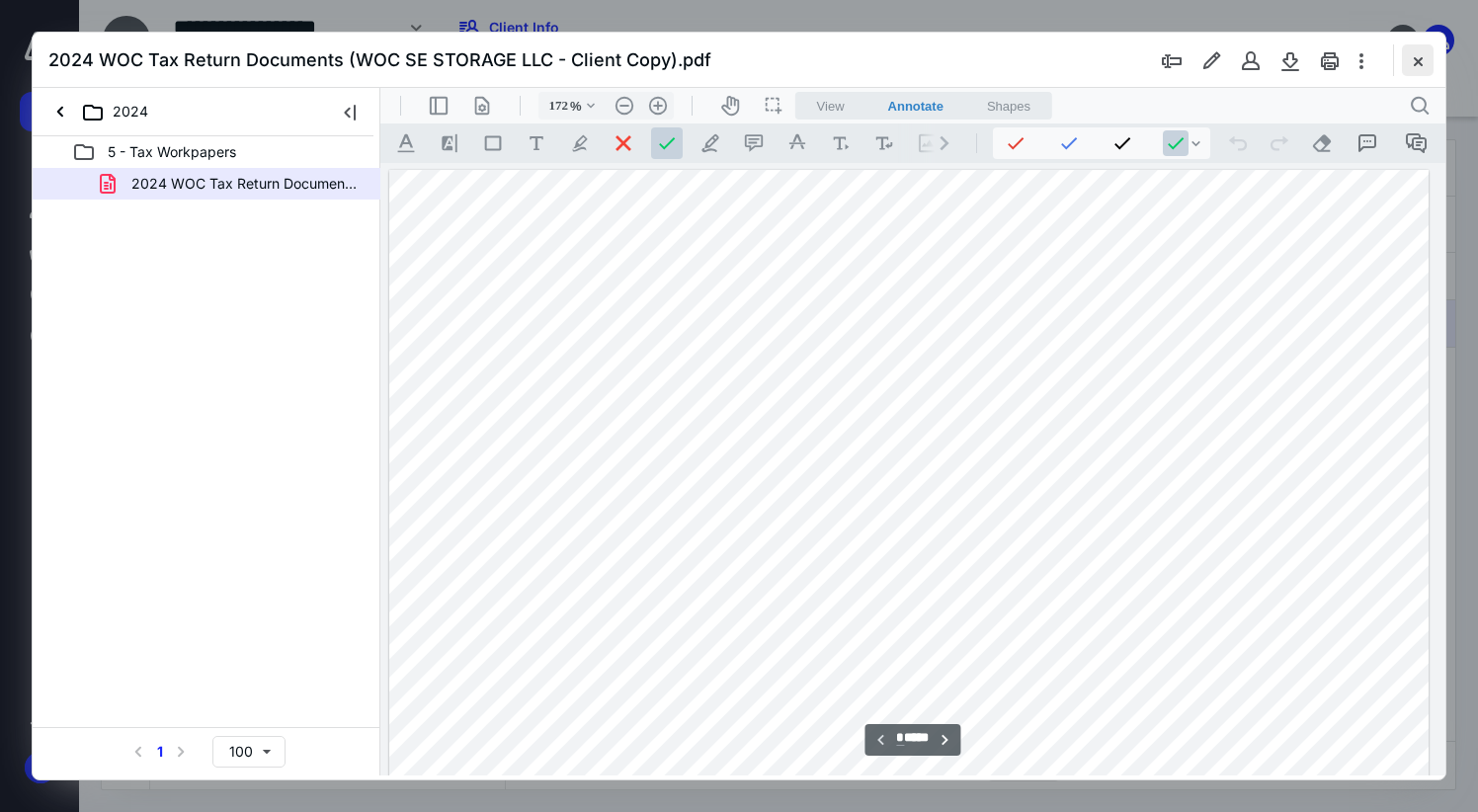 click at bounding box center (1418, 60) 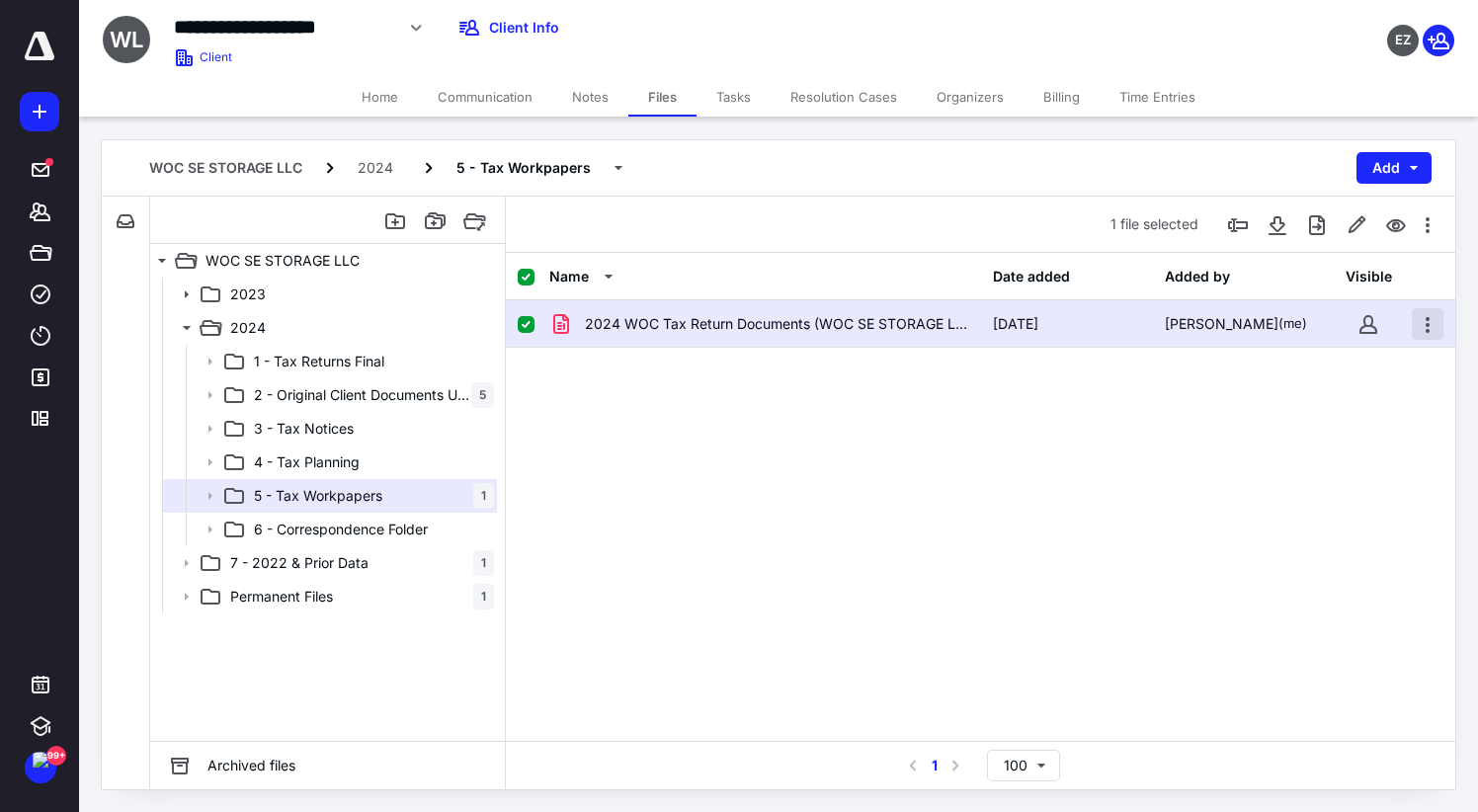 click at bounding box center [1428, 324] 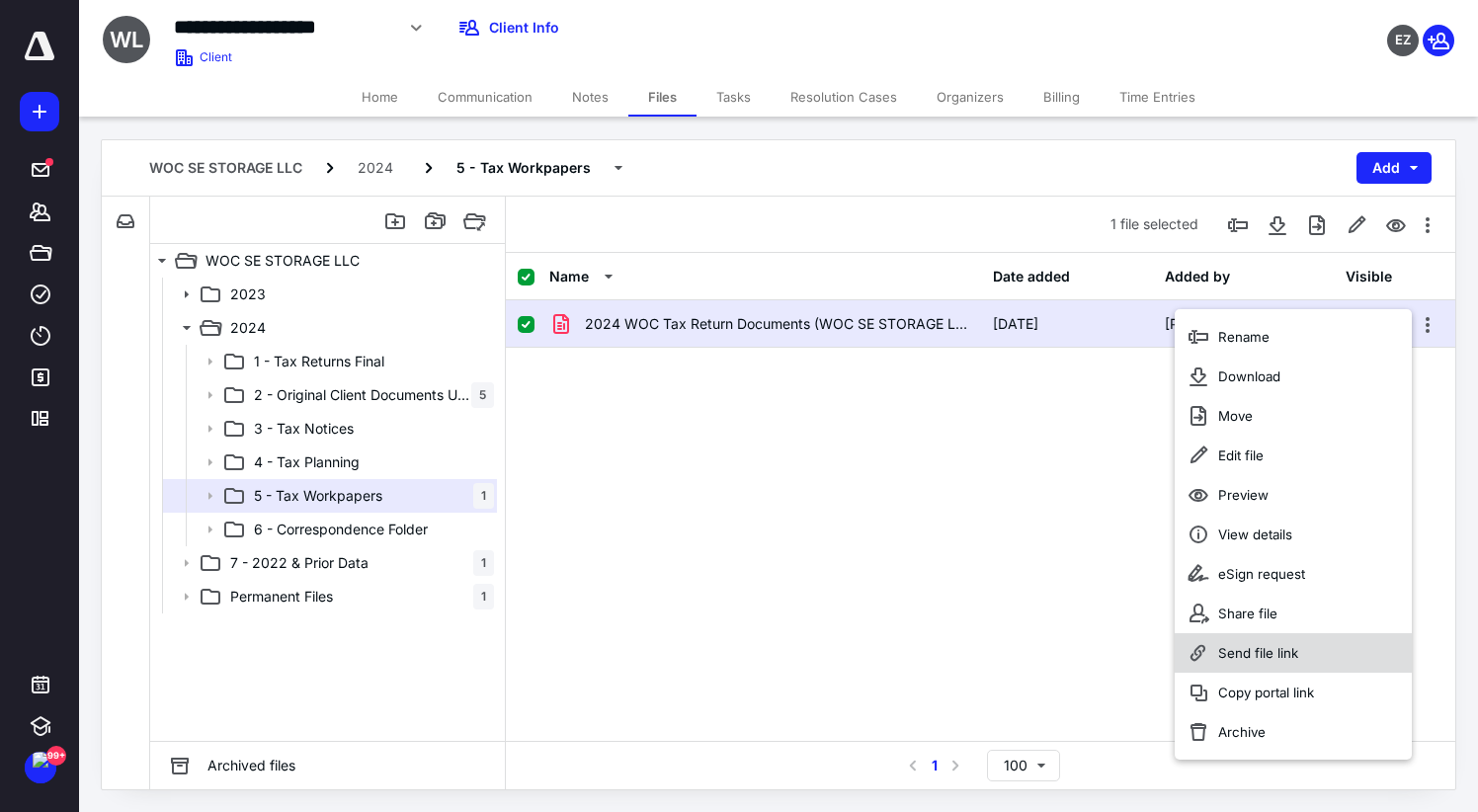 click on "Send file link" at bounding box center [1258, 653] 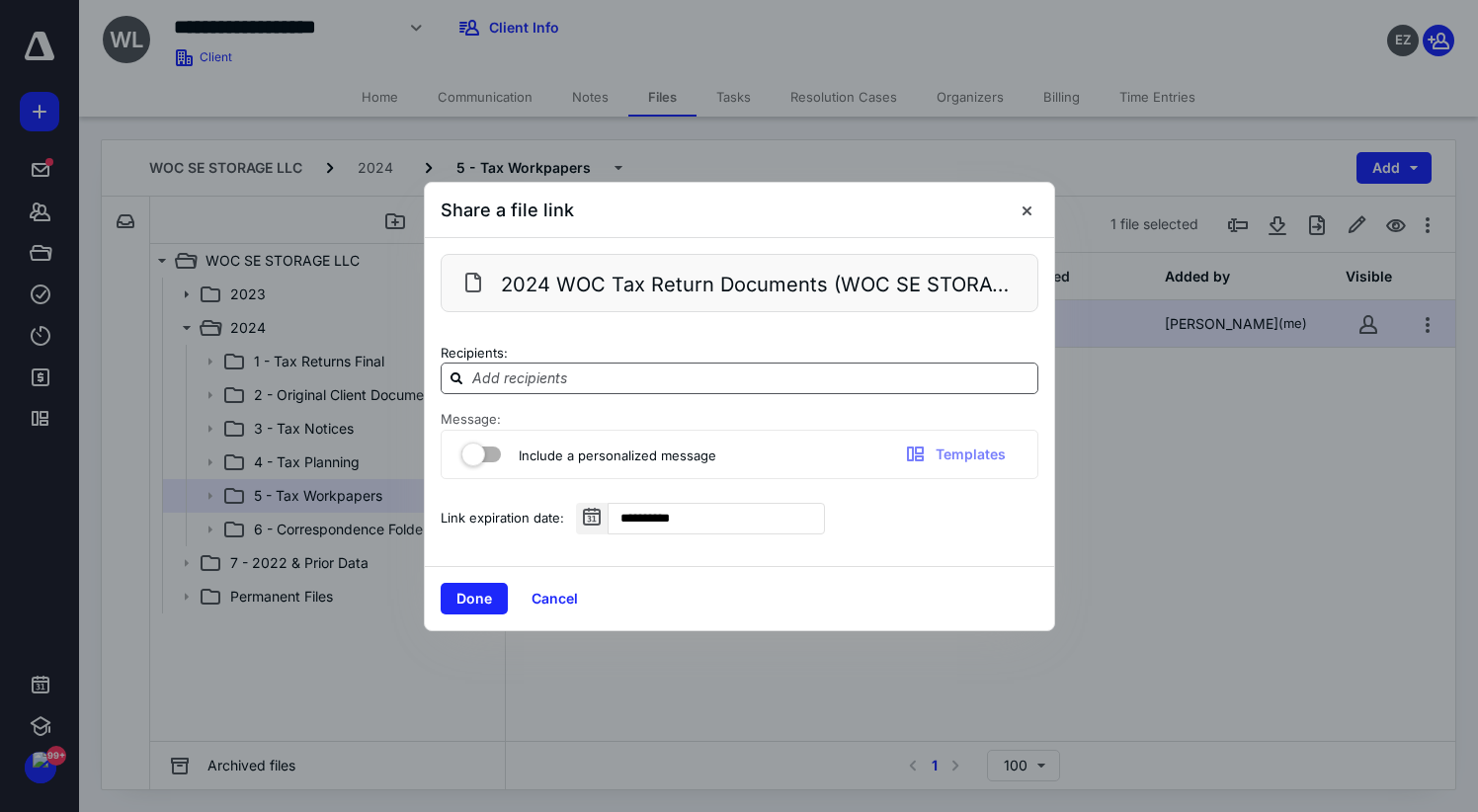 click at bounding box center [751, 377] 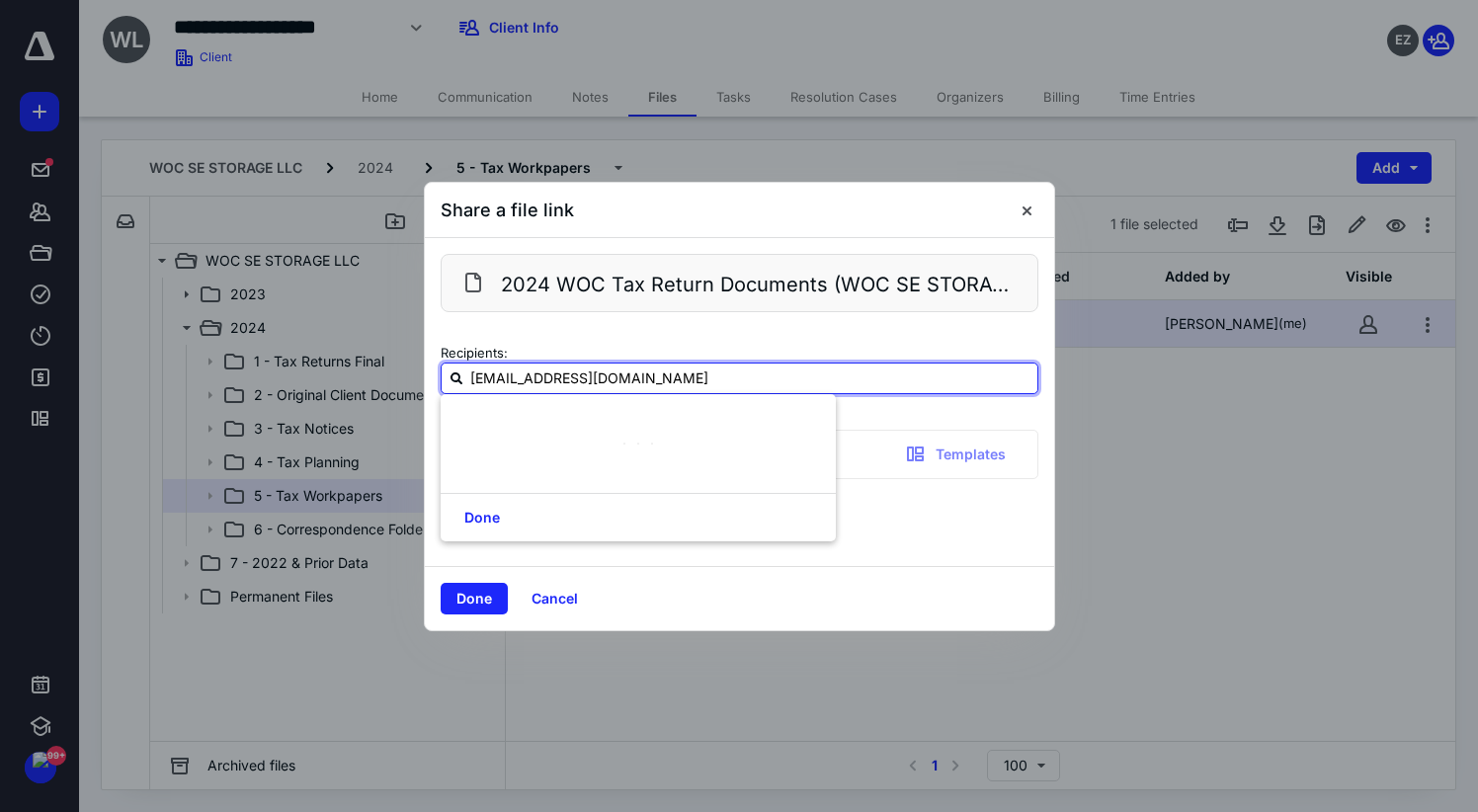 type on "[EMAIL_ADDRESS][DOMAIN_NAME]" 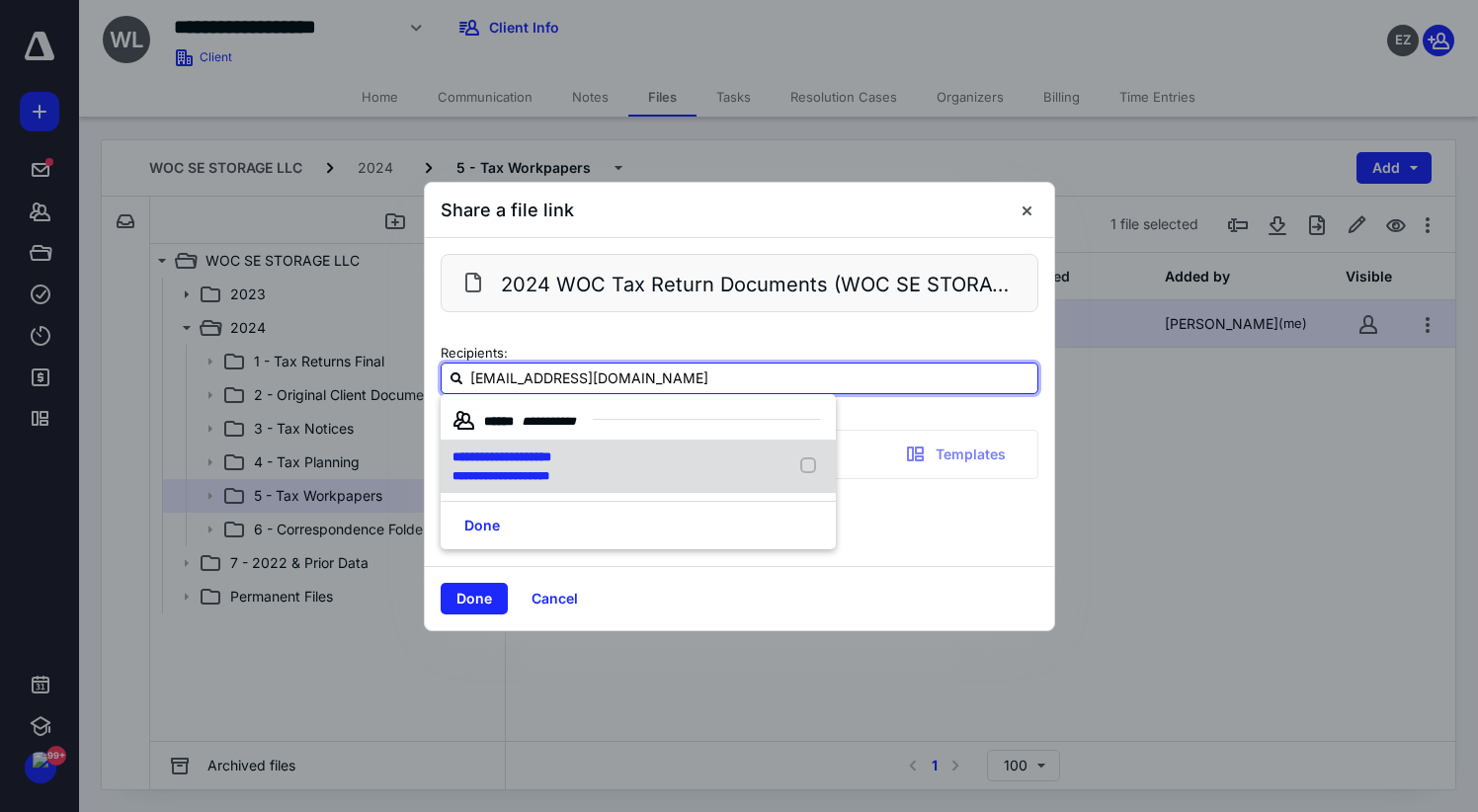 click on "**********" at bounding box center [502, 456] 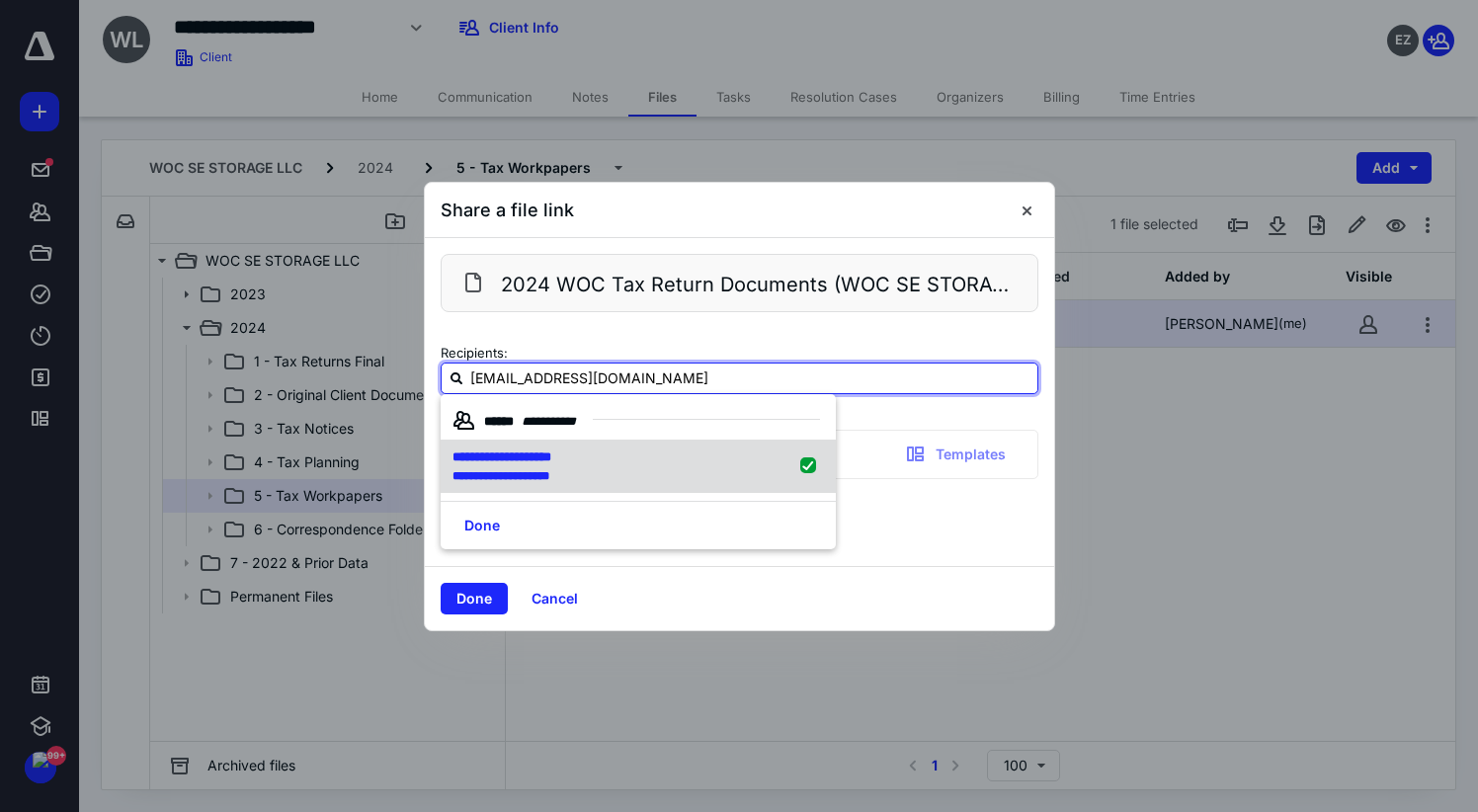 type 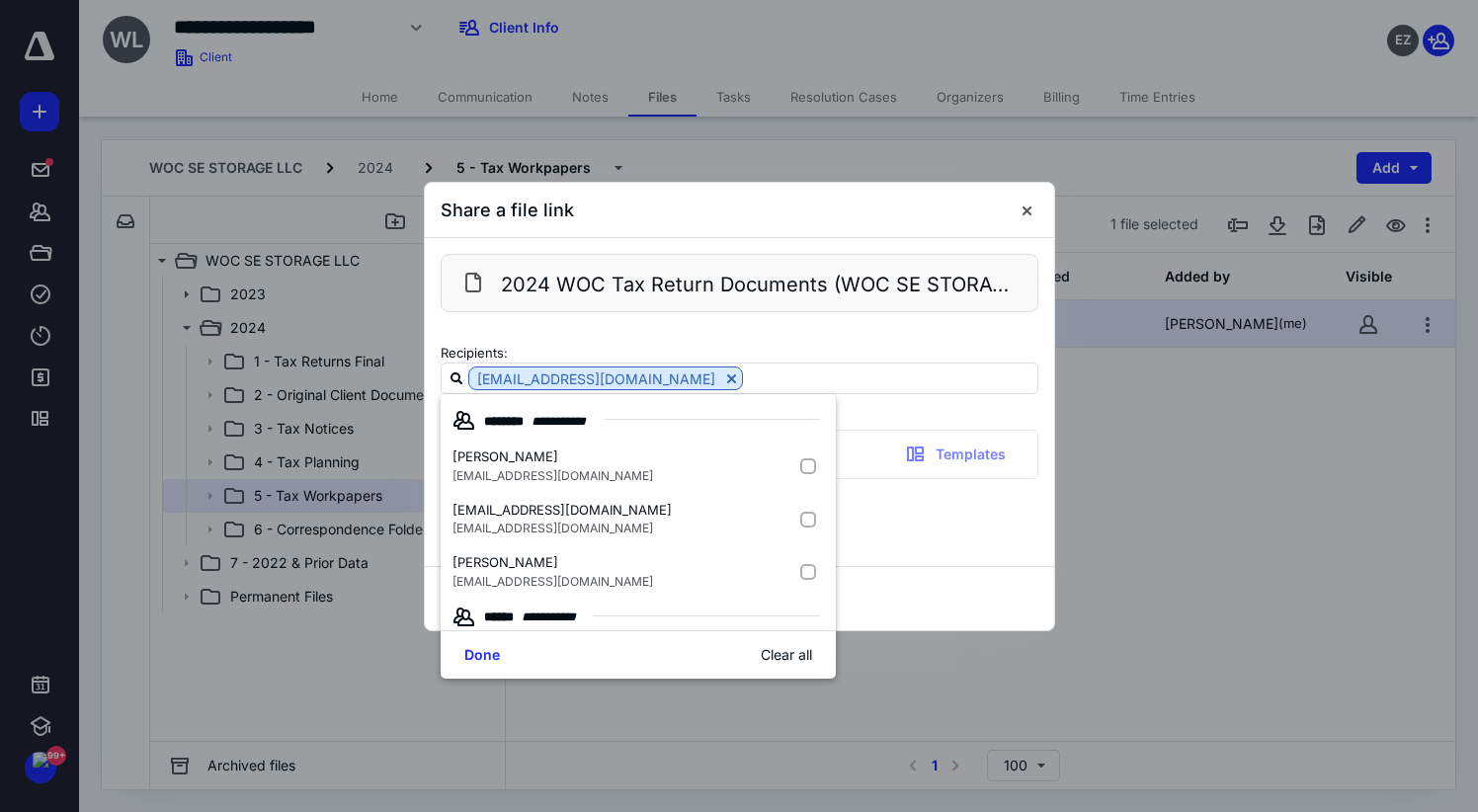 click on "**********" at bounding box center (739, 402) 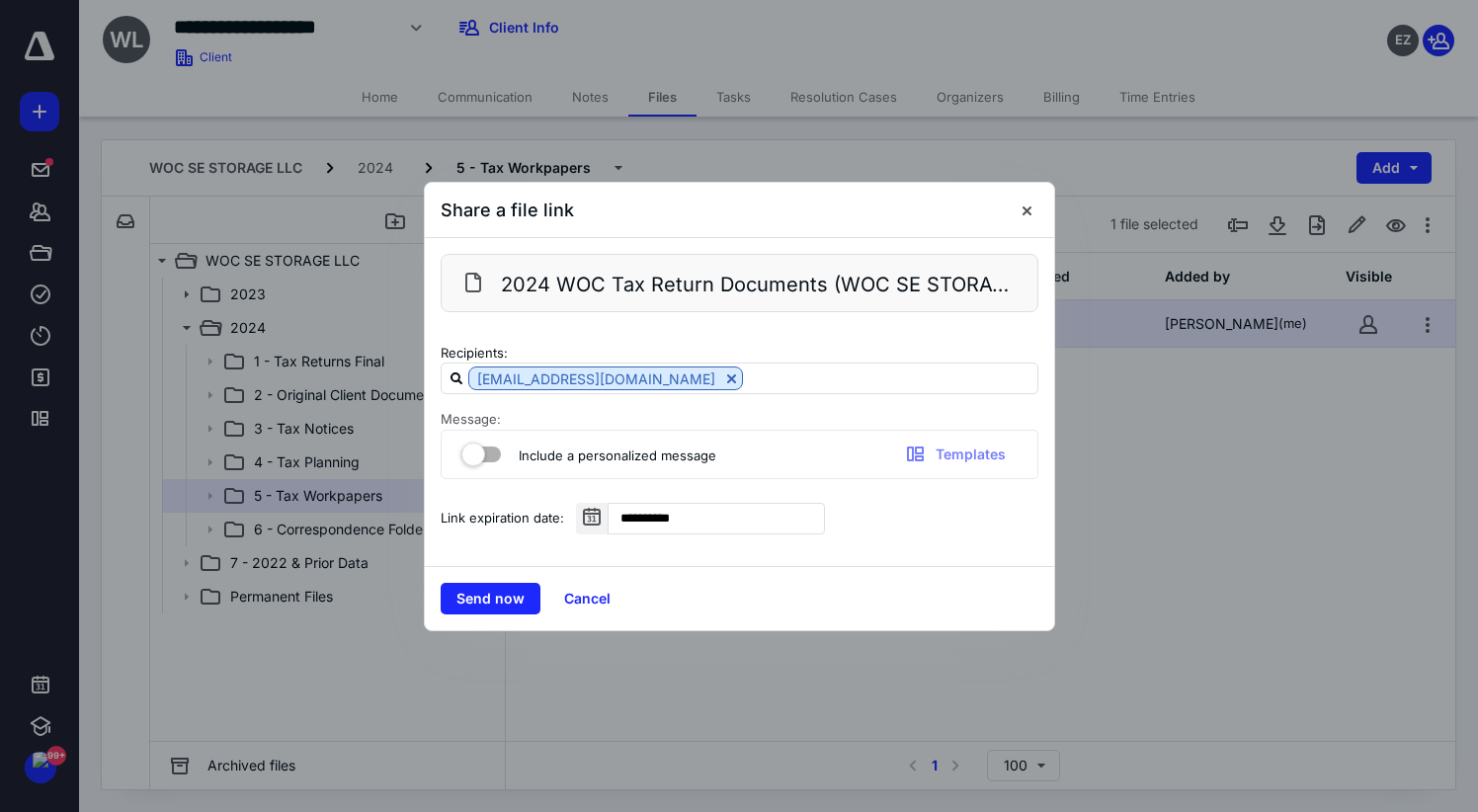 click at bounding box center (481, 450) 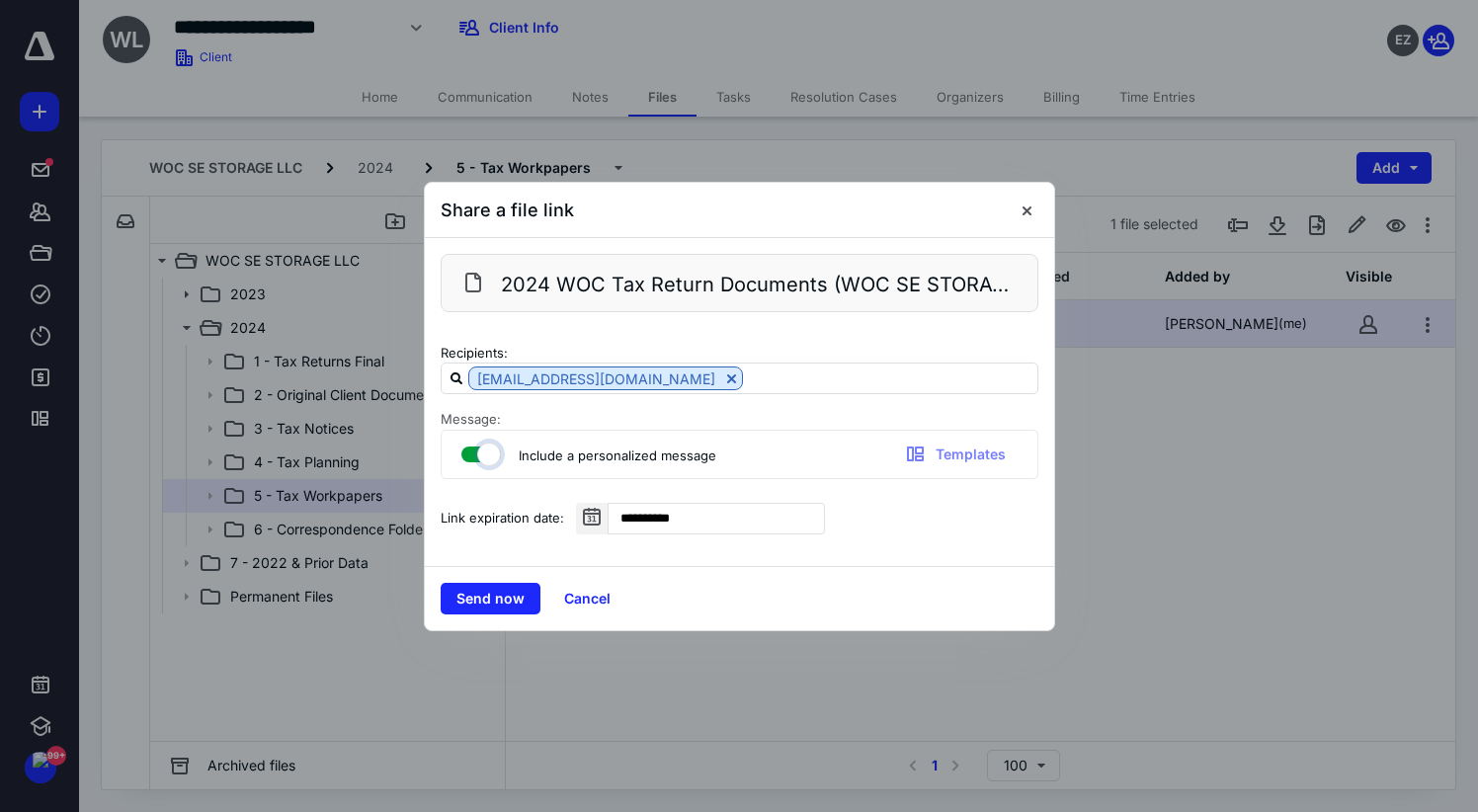 checkbox on "true" 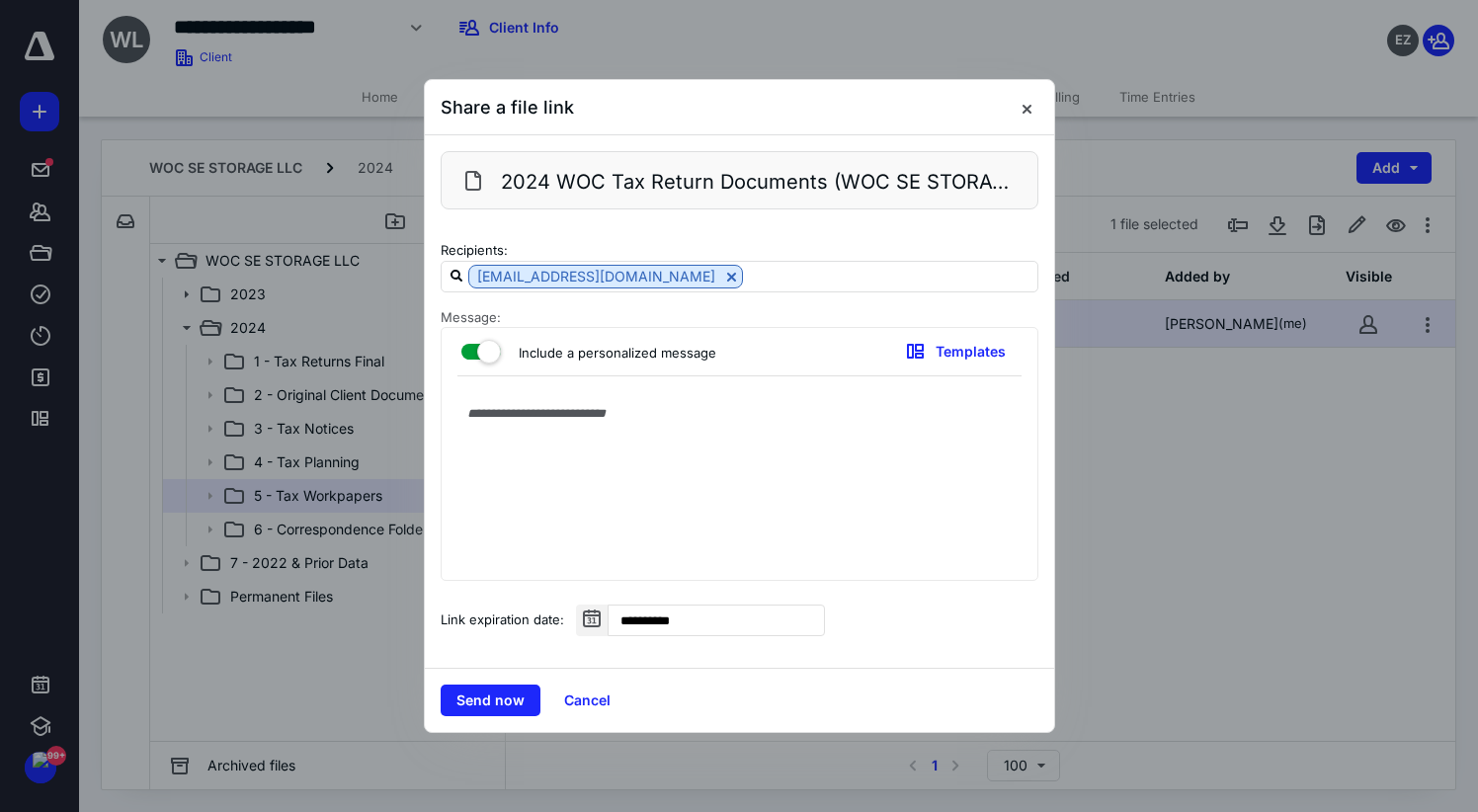 click at bounding box center [739, 483] 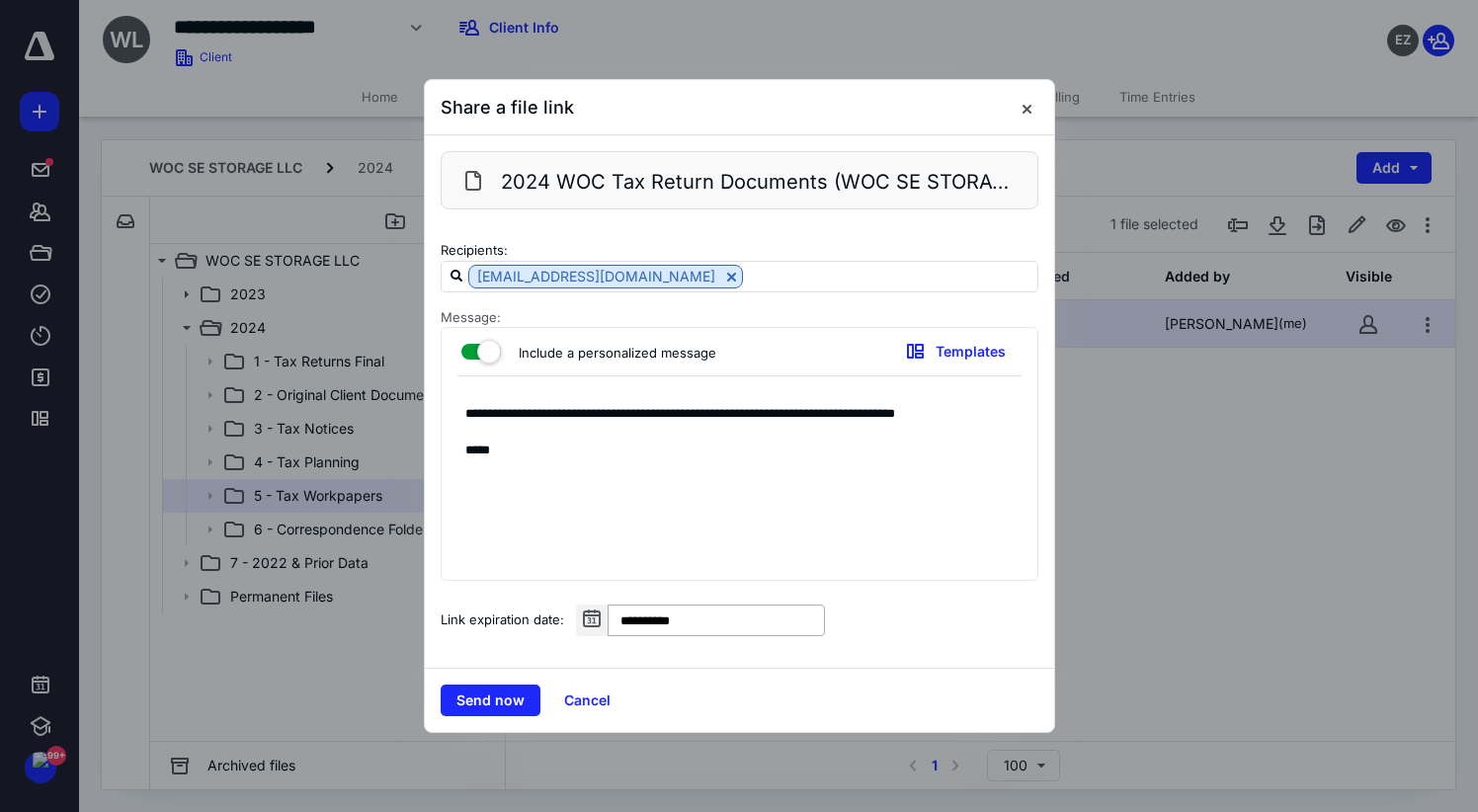 type on "**********" 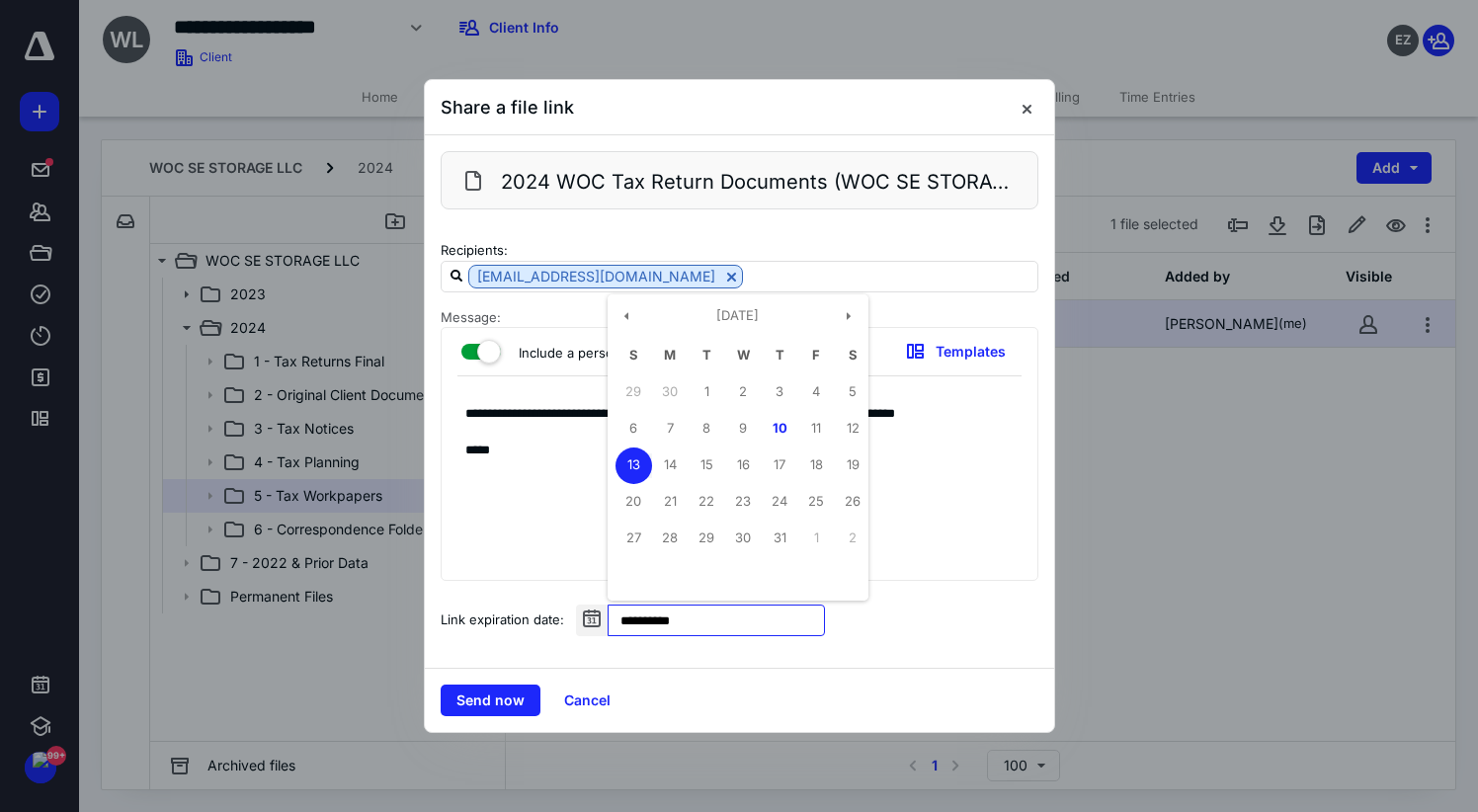 click on "**********" at bounding box center (716, 620) 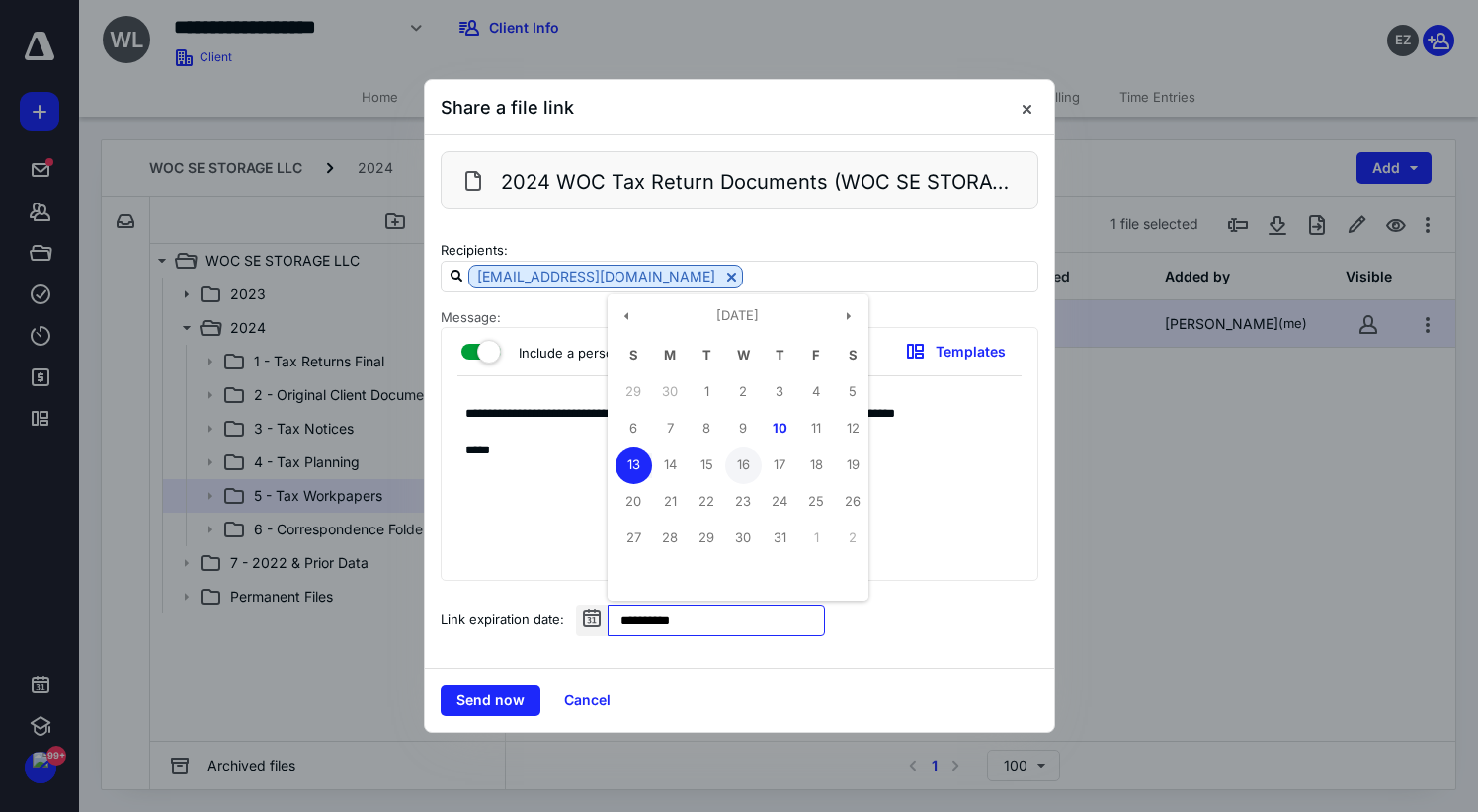 click on "16" at bounding box center [743, 465] 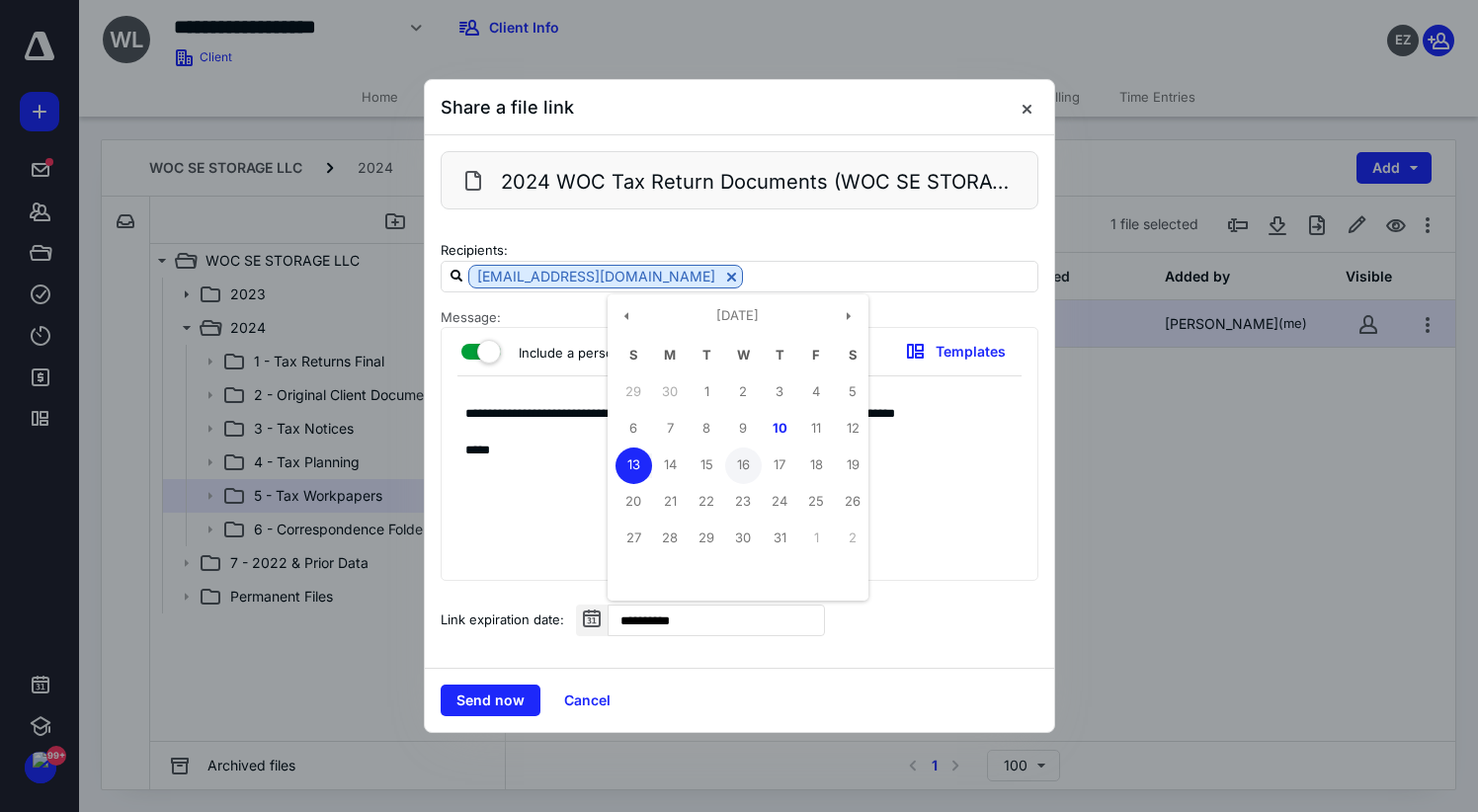 type on "**********" 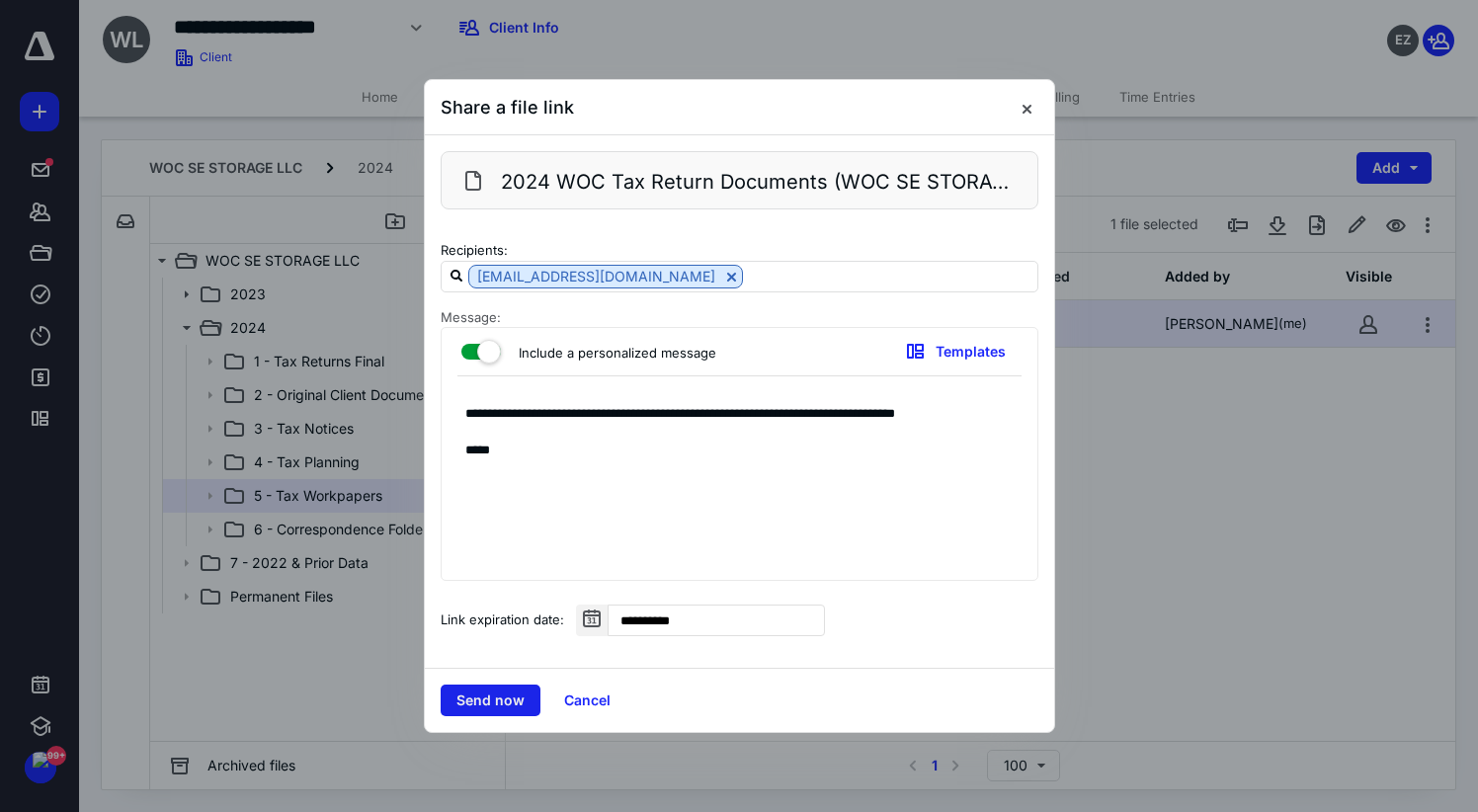 click on "Send now" at bounding box center [490, 700] 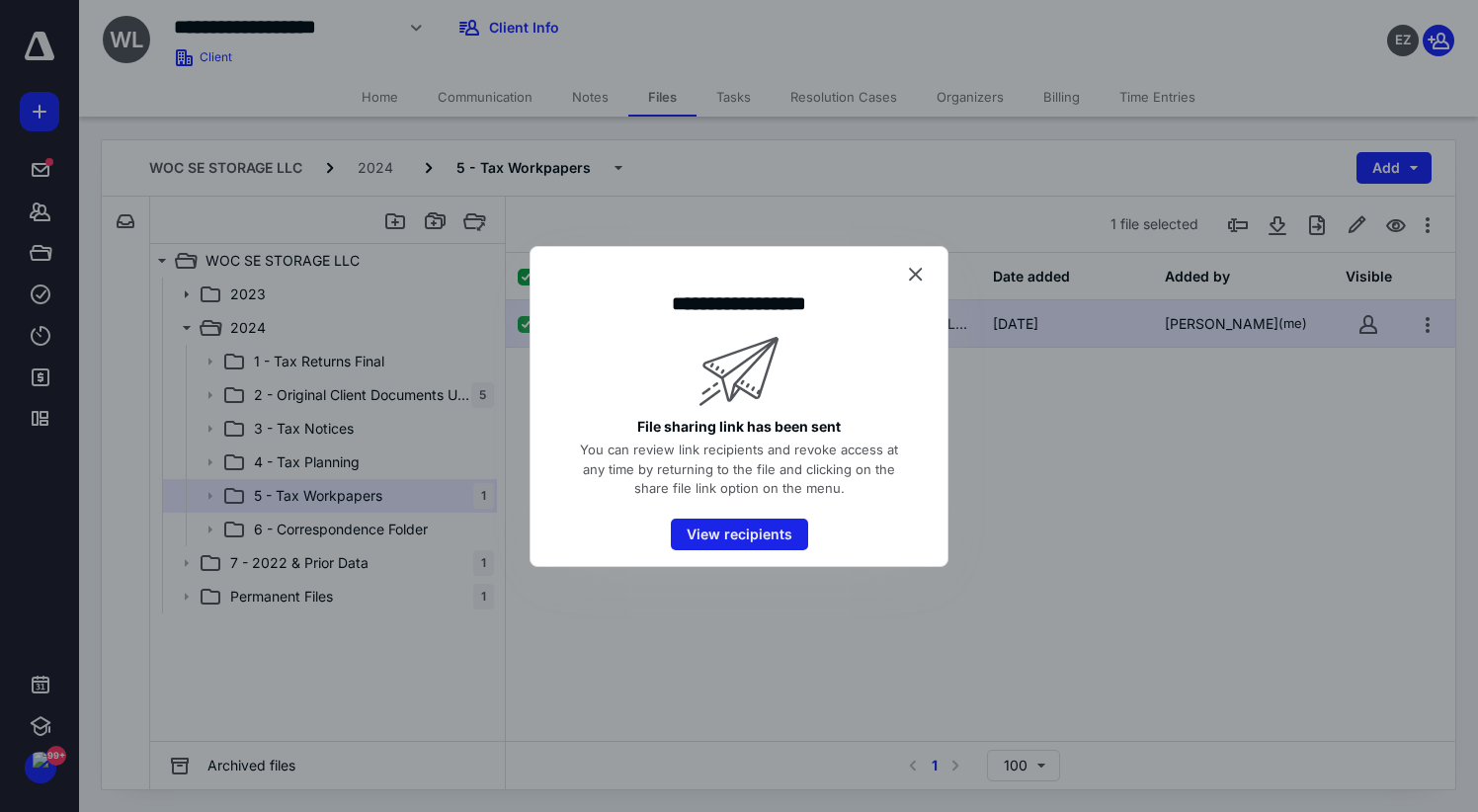 click on "View recipients" at bounding box center (739, 534) 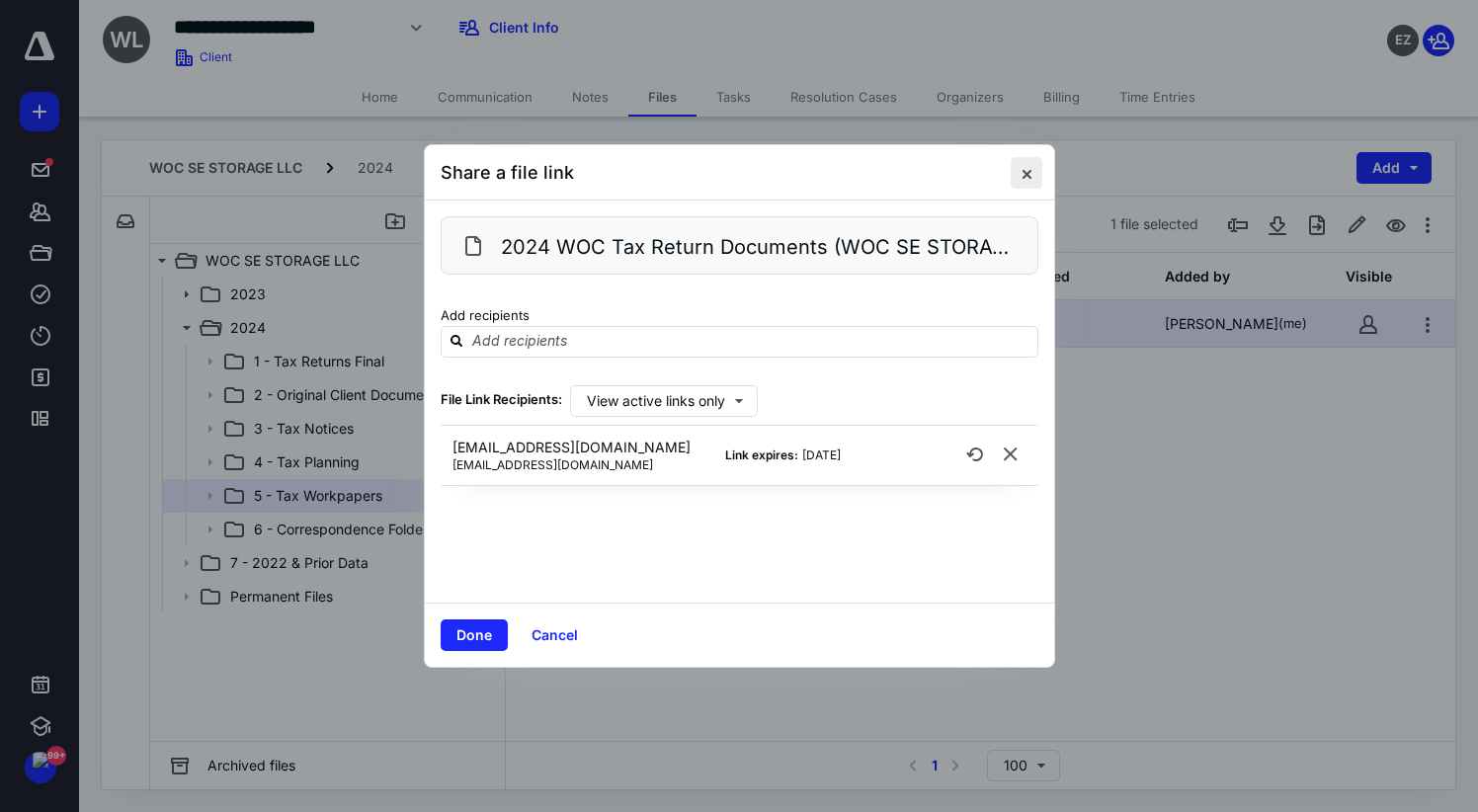click at bounding box center (1026, 173) 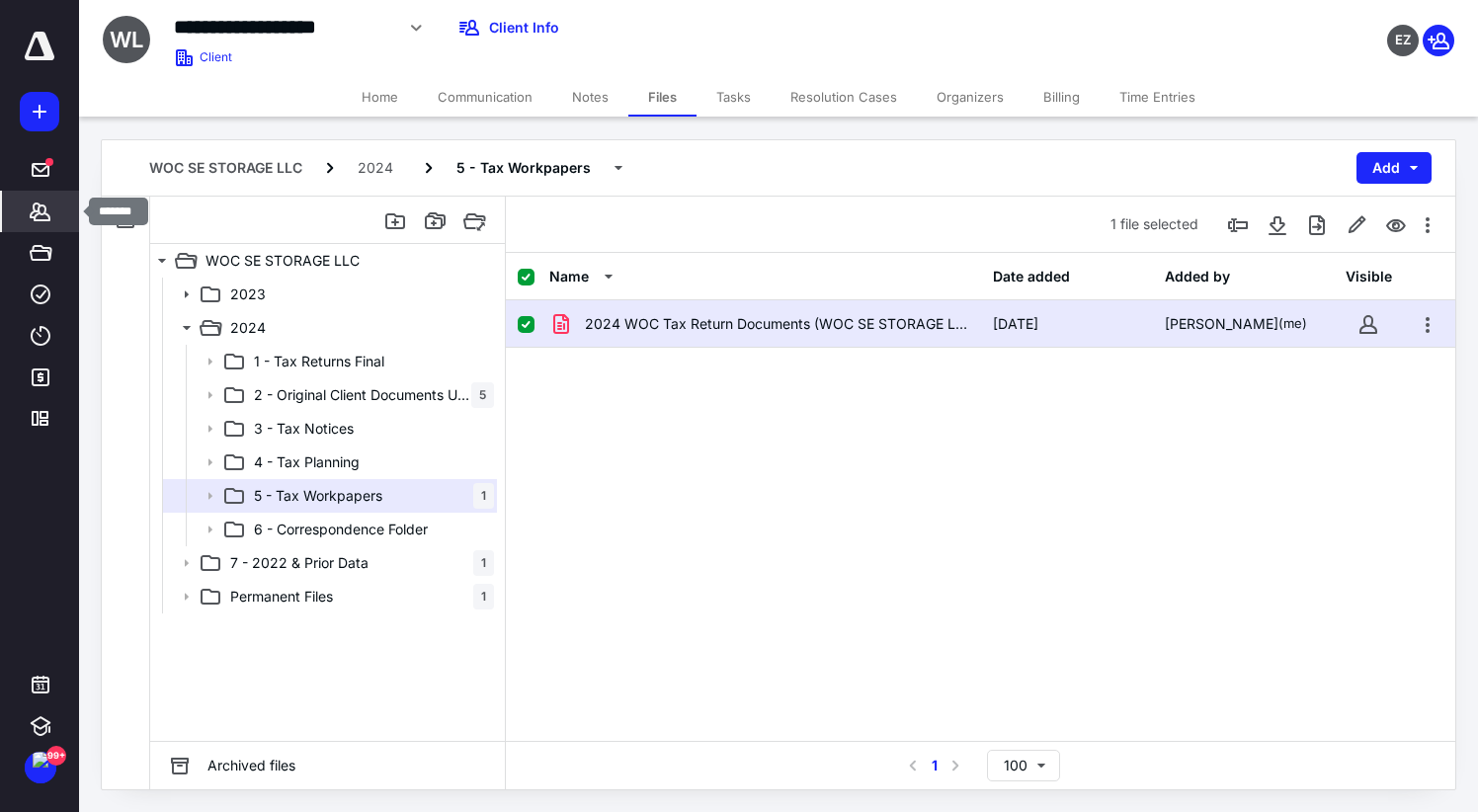 click 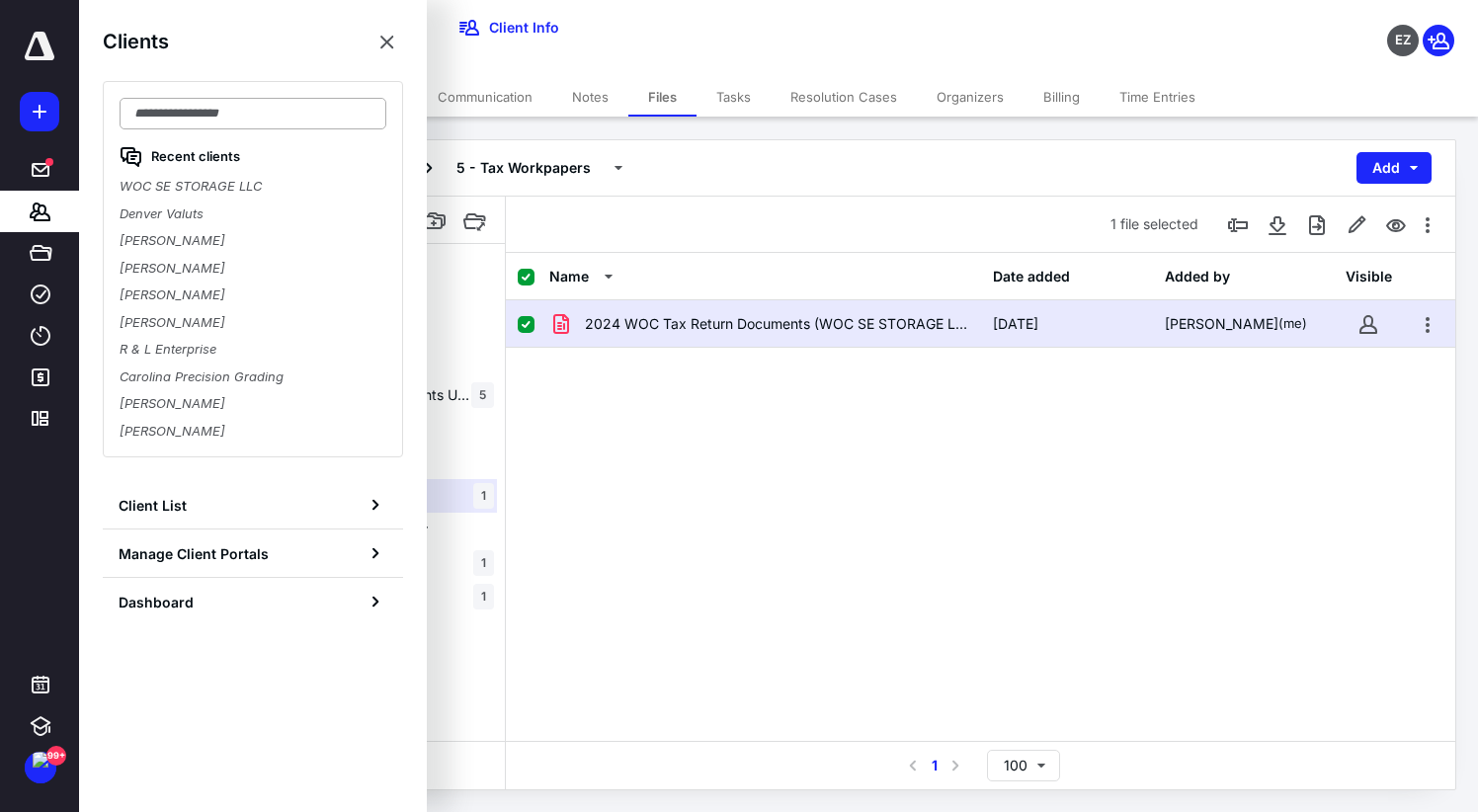 click at bounding box center [253, 114] 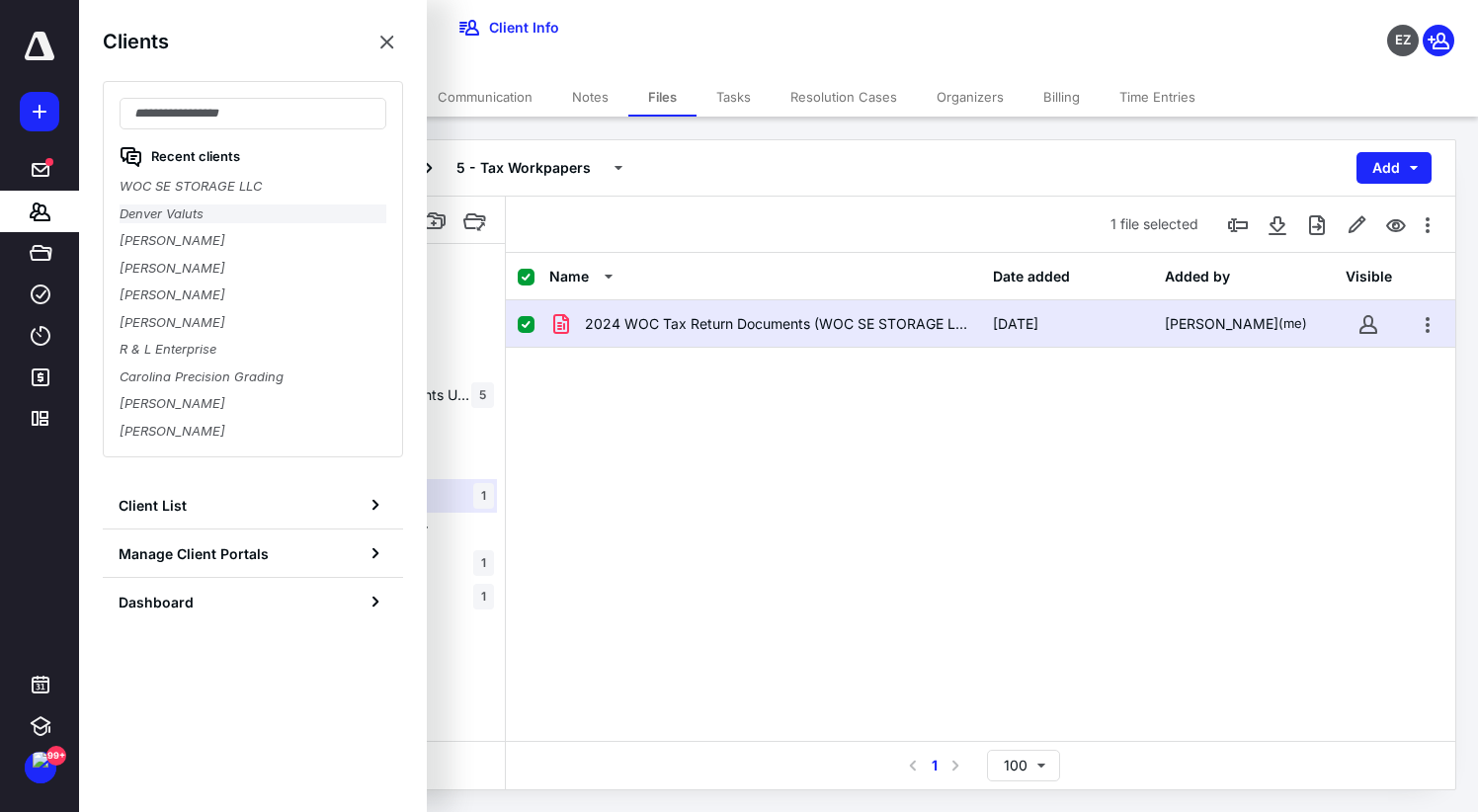 click on "Denver Valuts" at bounding box center [253, 214] 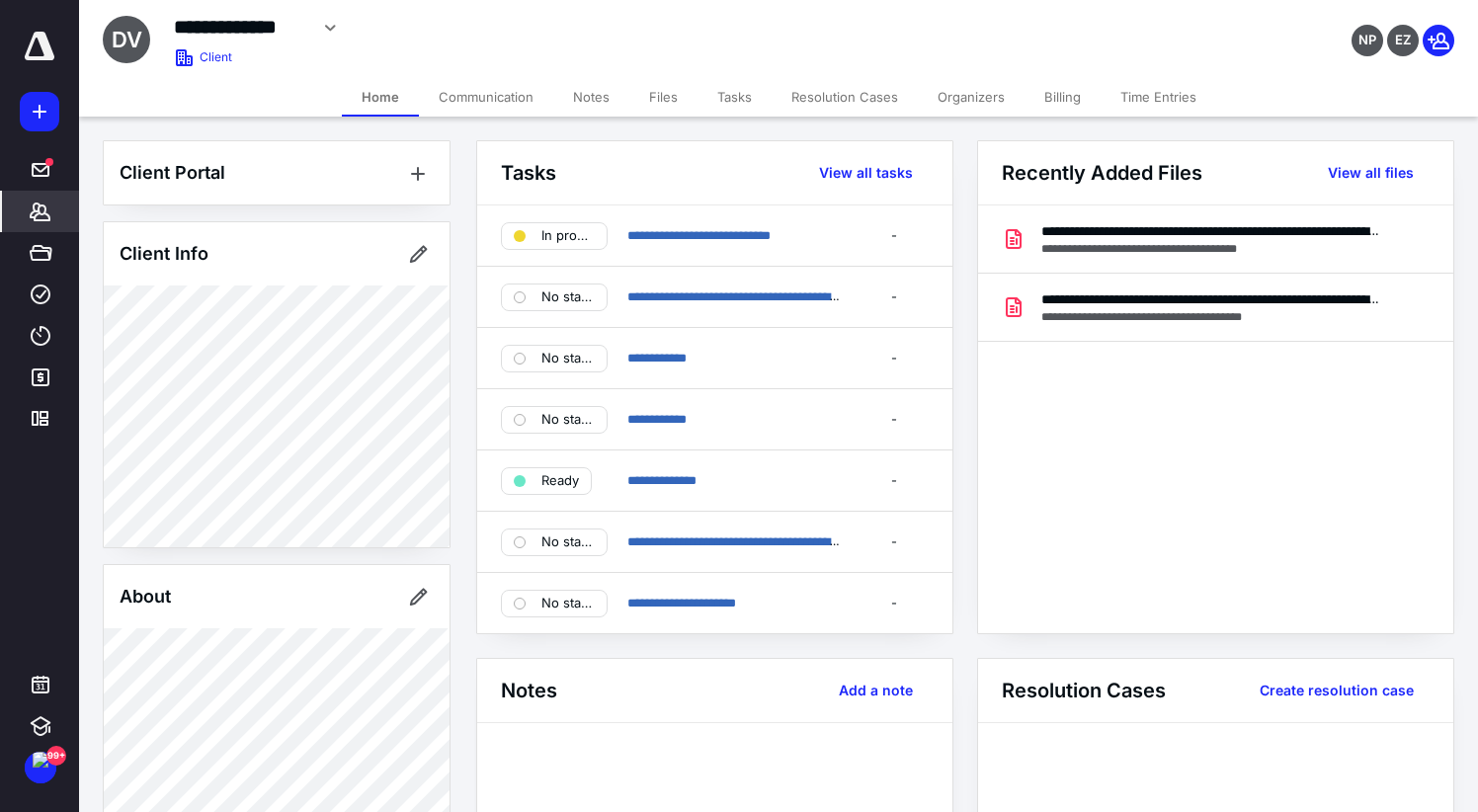 click on "Files" at bounding box center (663, 97) 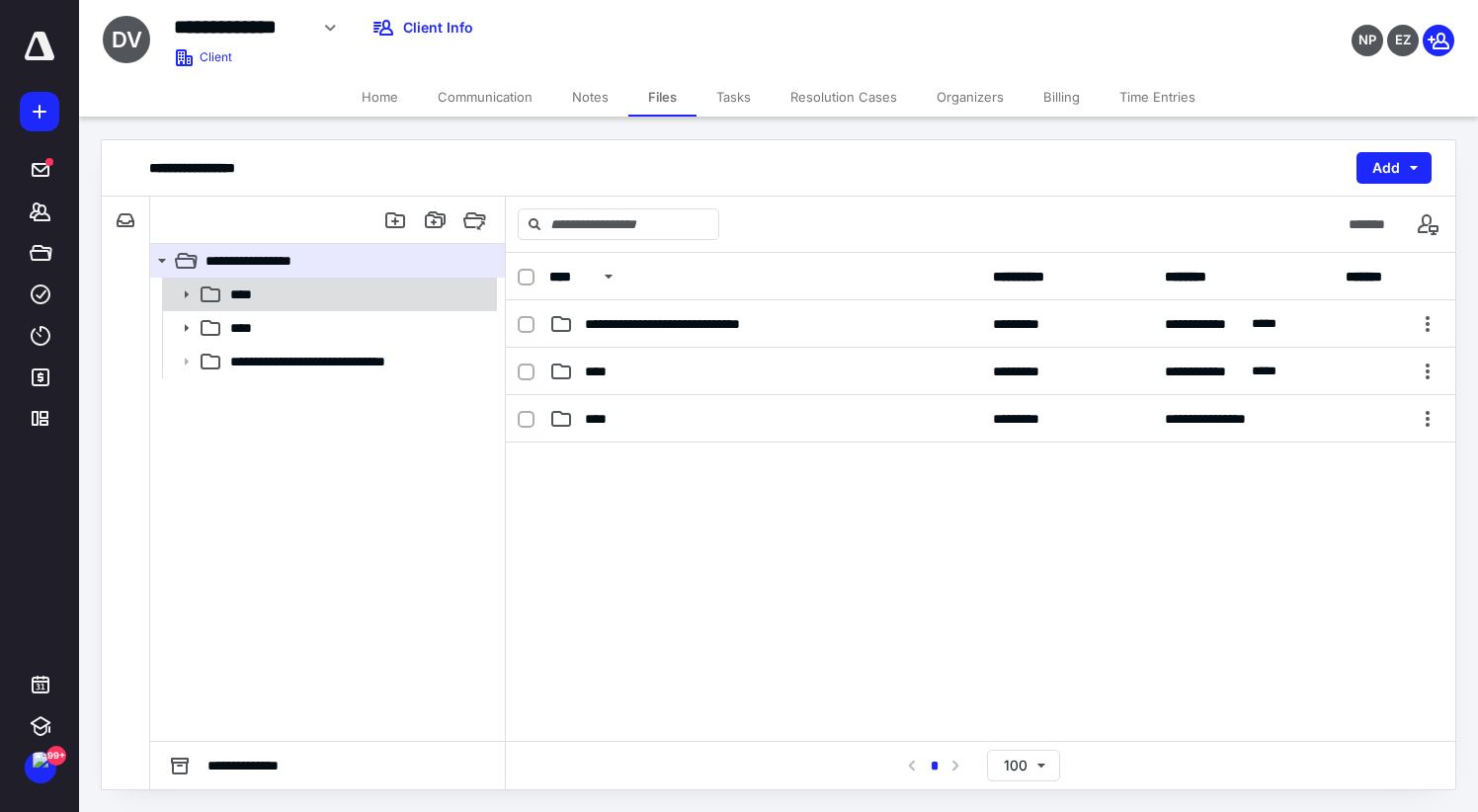 click 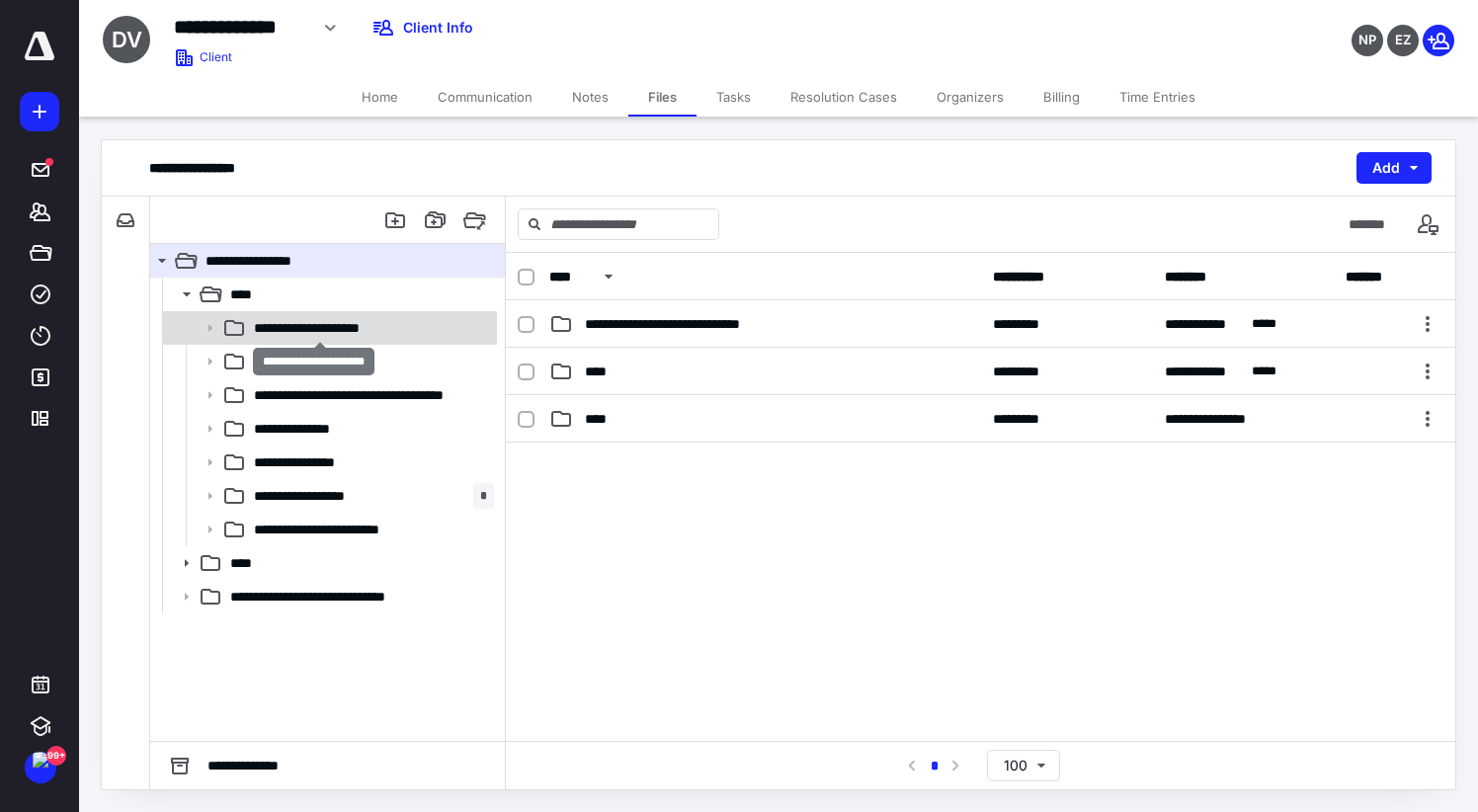 click on "**********" at bounding box center [320, 328] 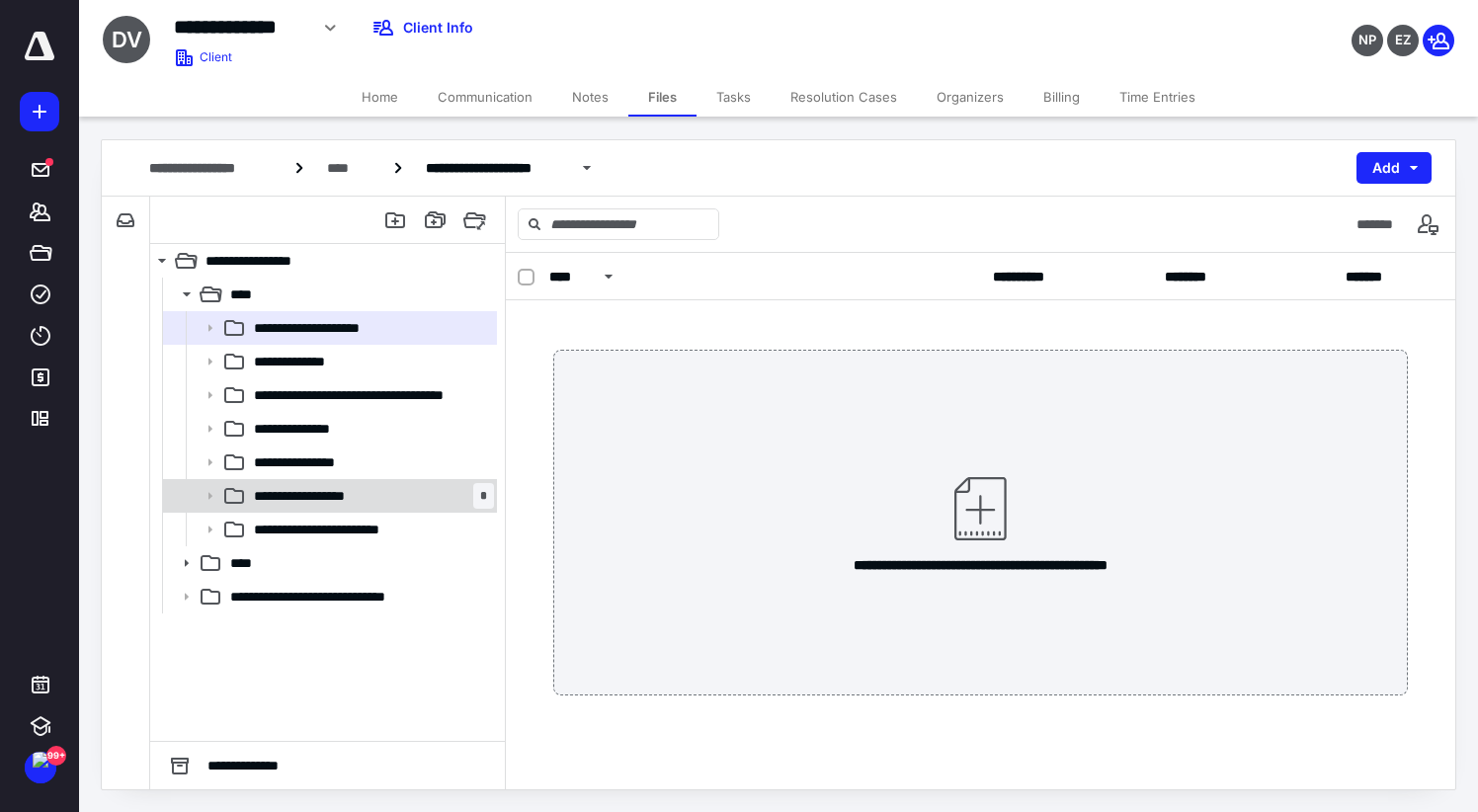 click on "**********" at bounding box center [318, 496] 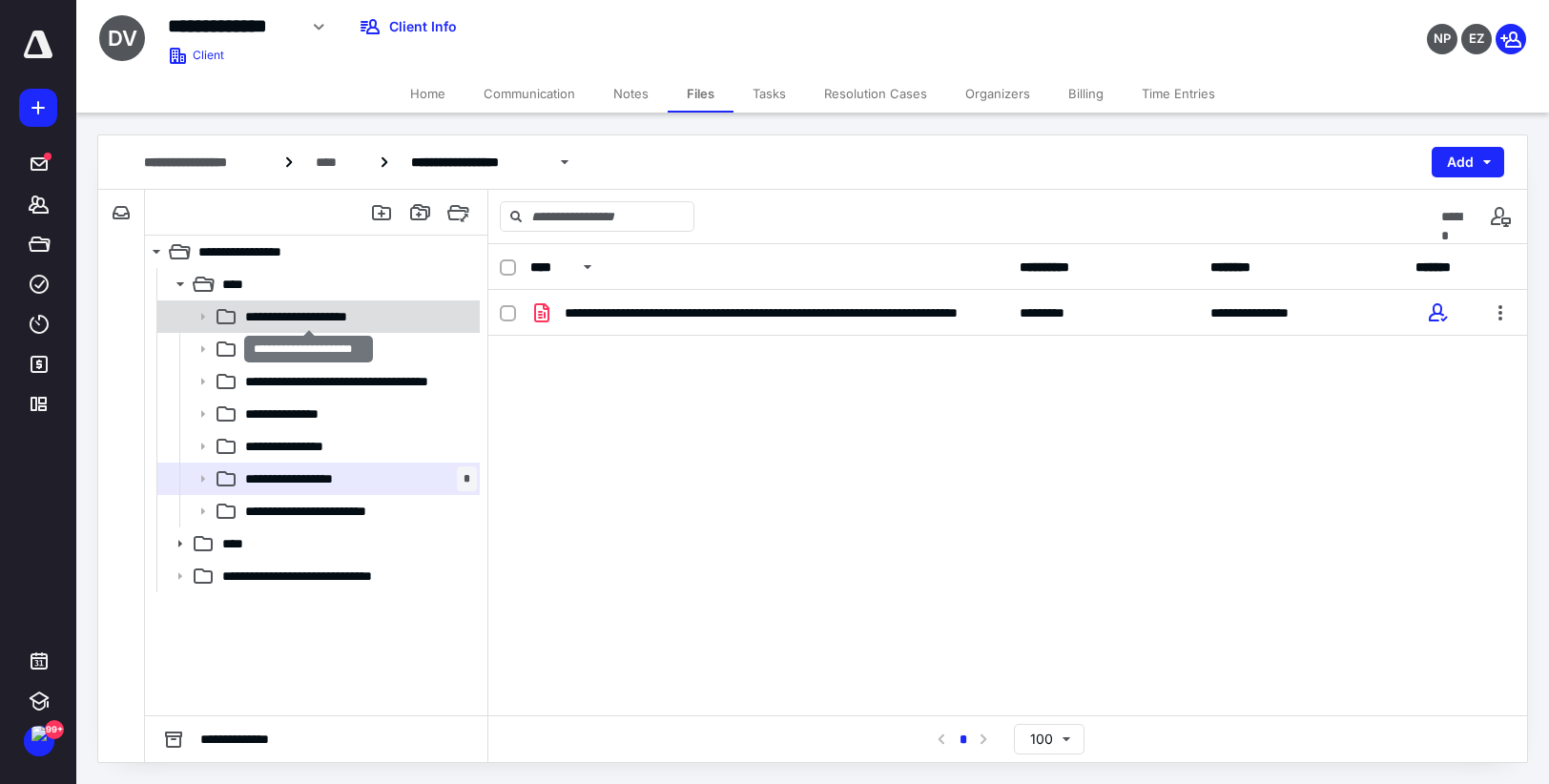 click on "**********" at bounding box center [309, 317] 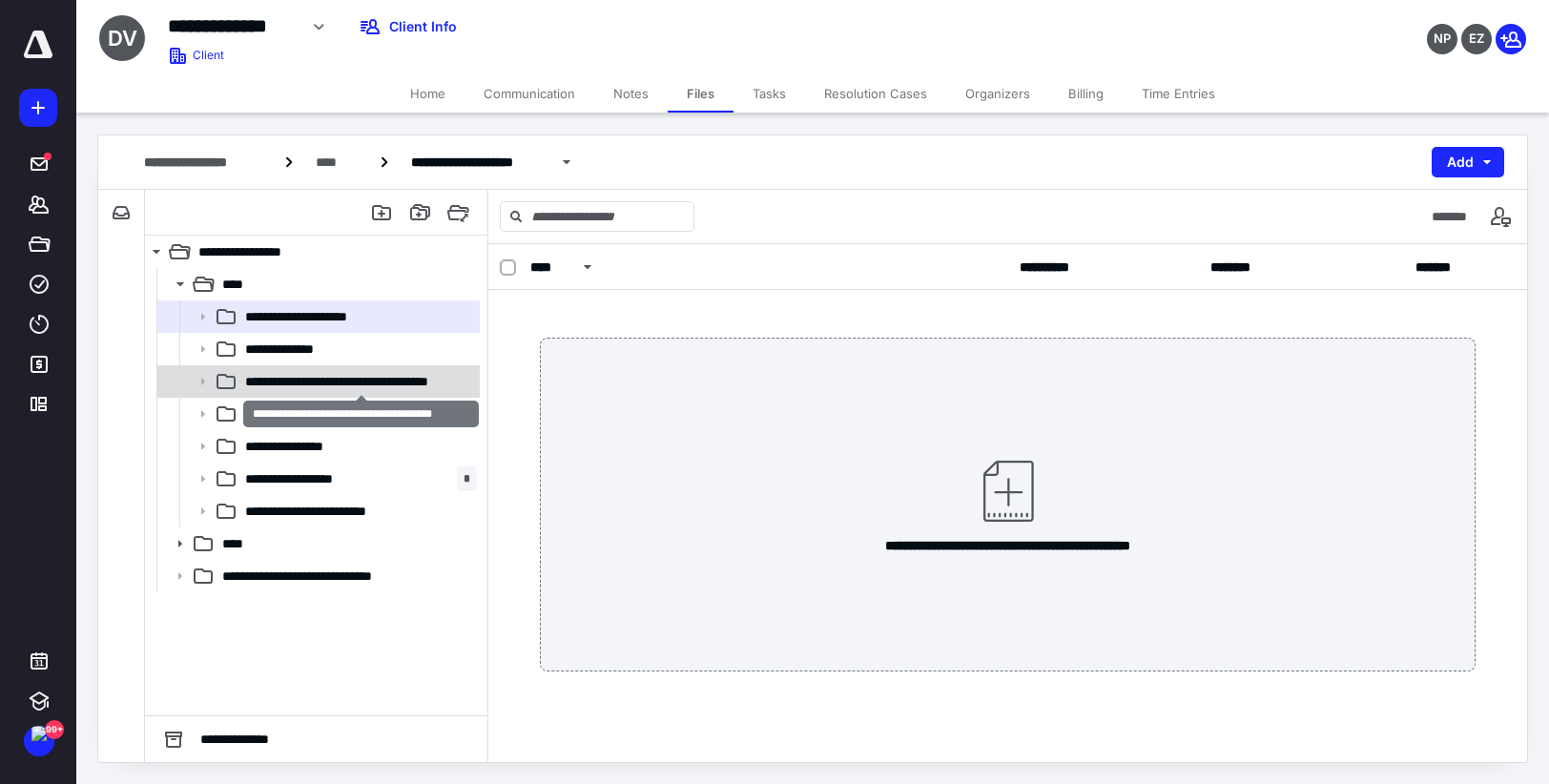 click on "**********" at bounding box center (361, 382) 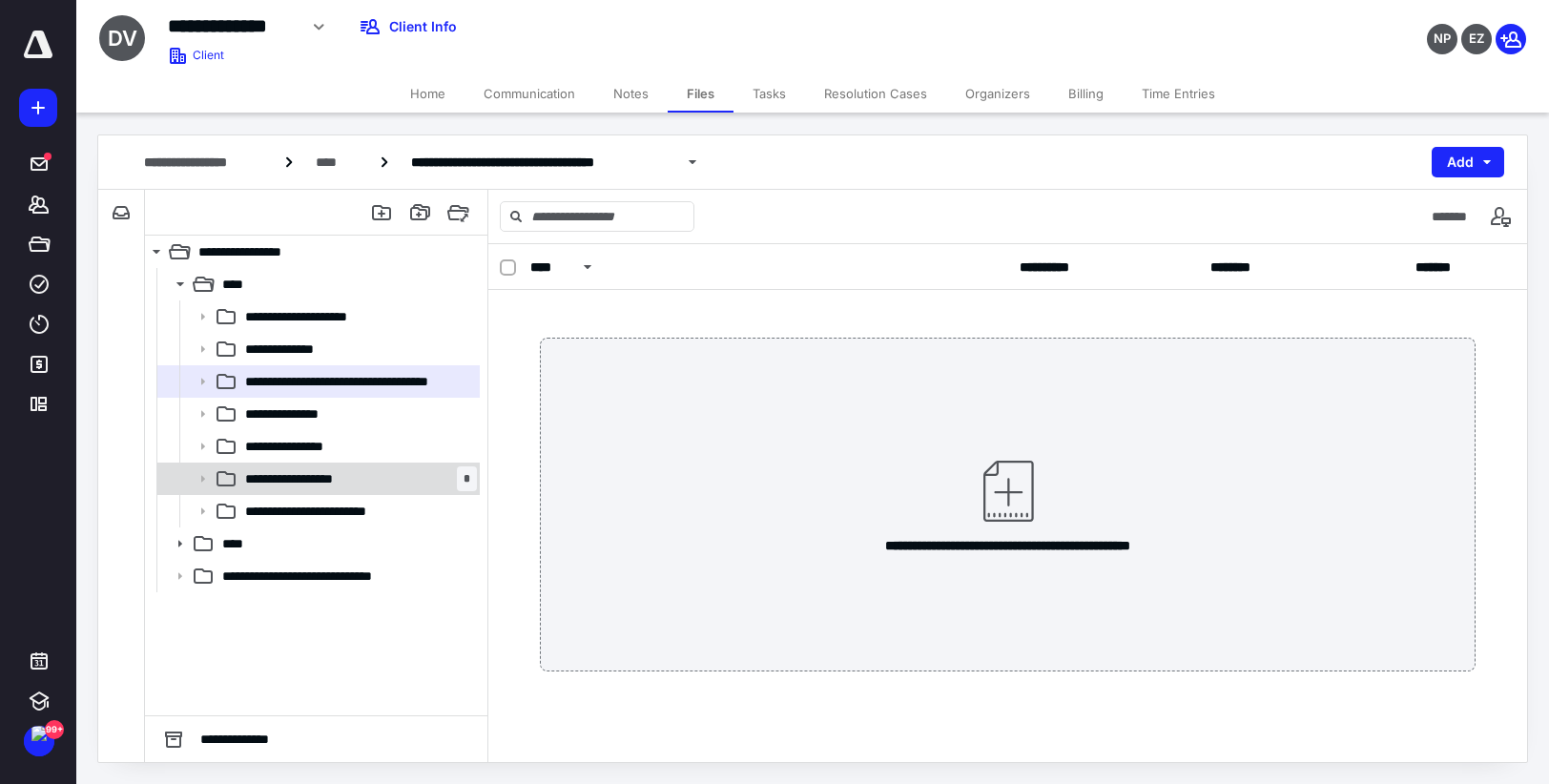 click on "**********" at bounding box center [357, 479] 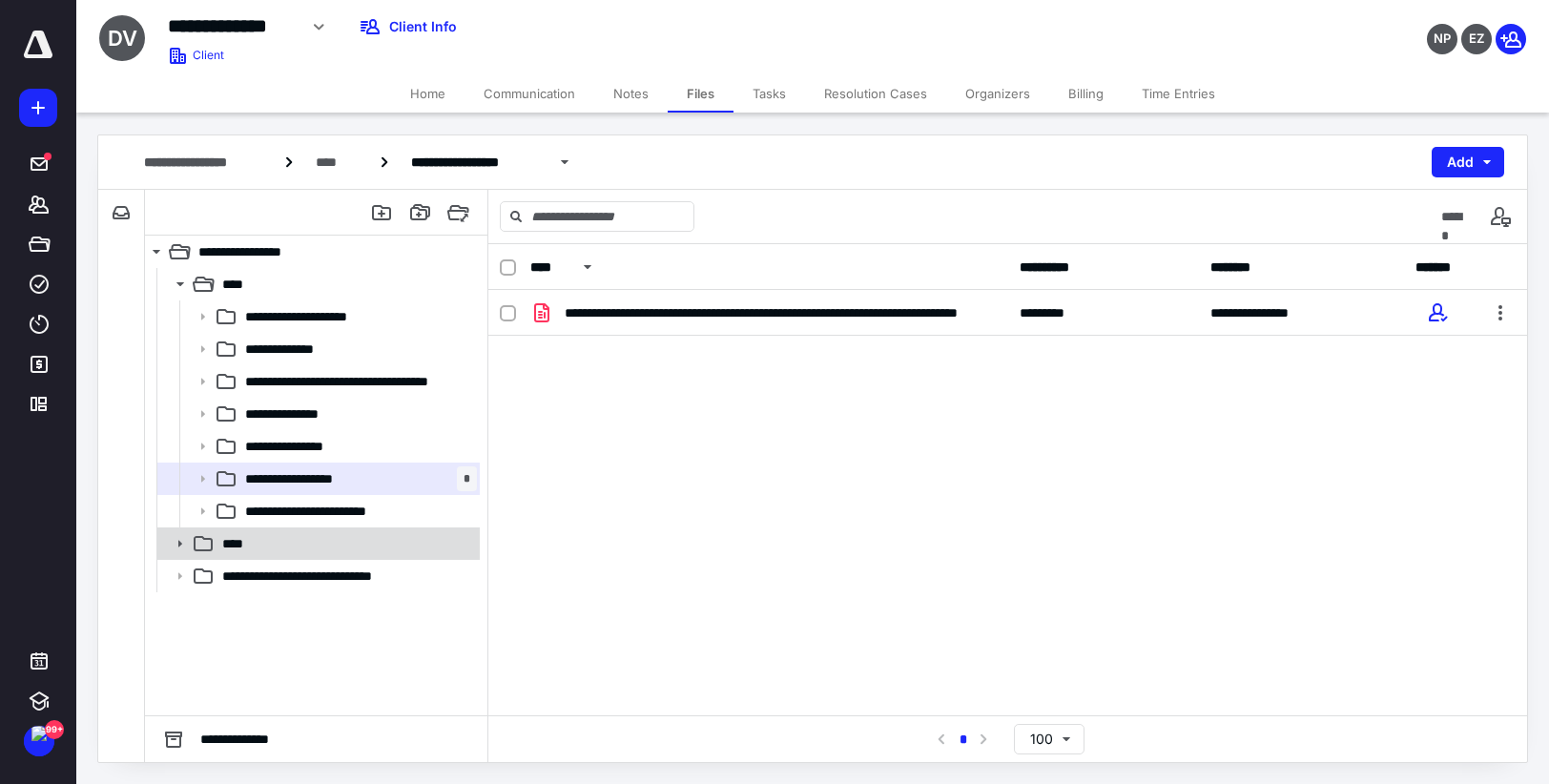 click 